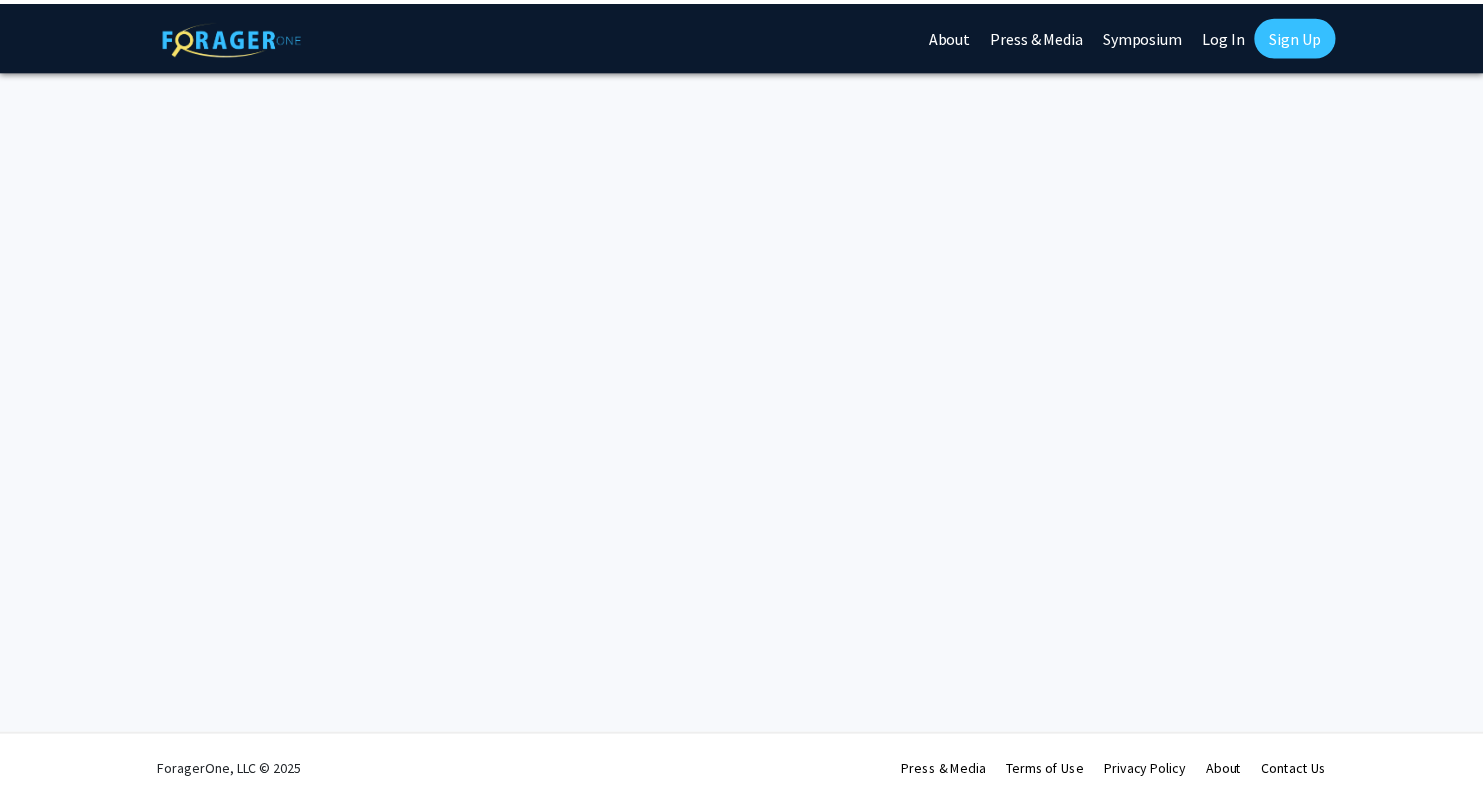 scroll, scrollTop: 0, scrollLeft: 0, axis: both 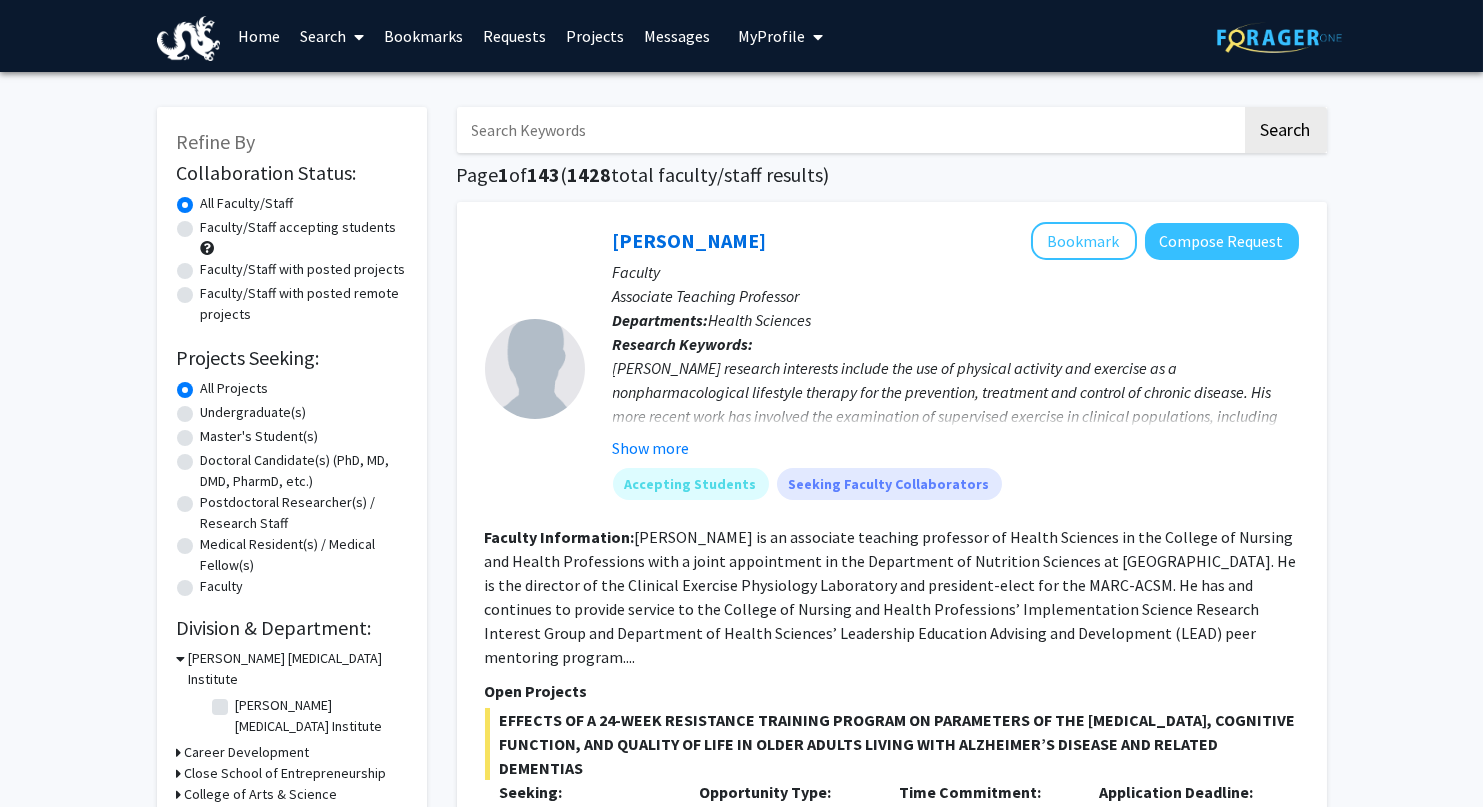 click on "Bookmarks" at bounding box center [423, 36] 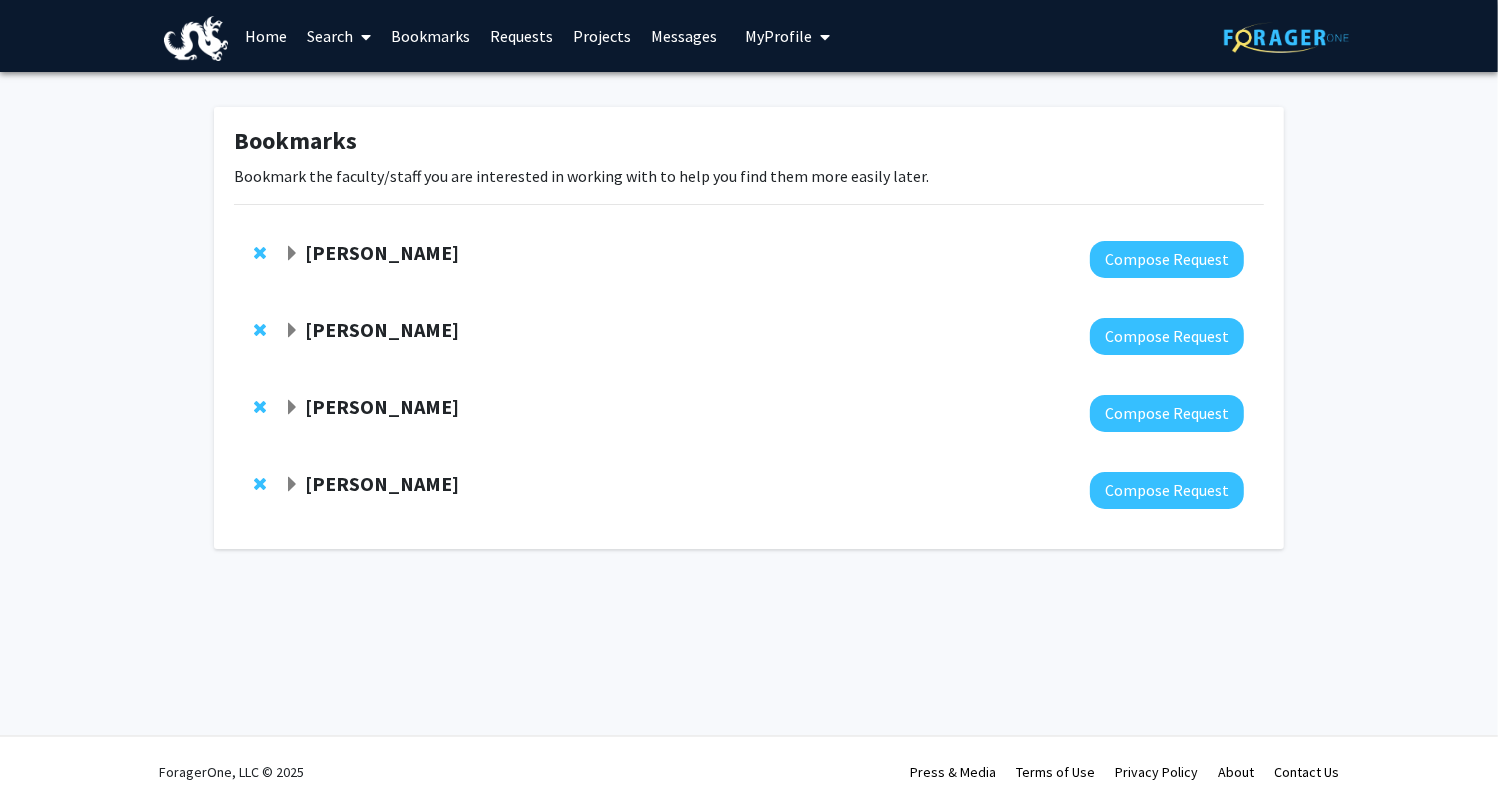 click on "[PERSON_NAME]" 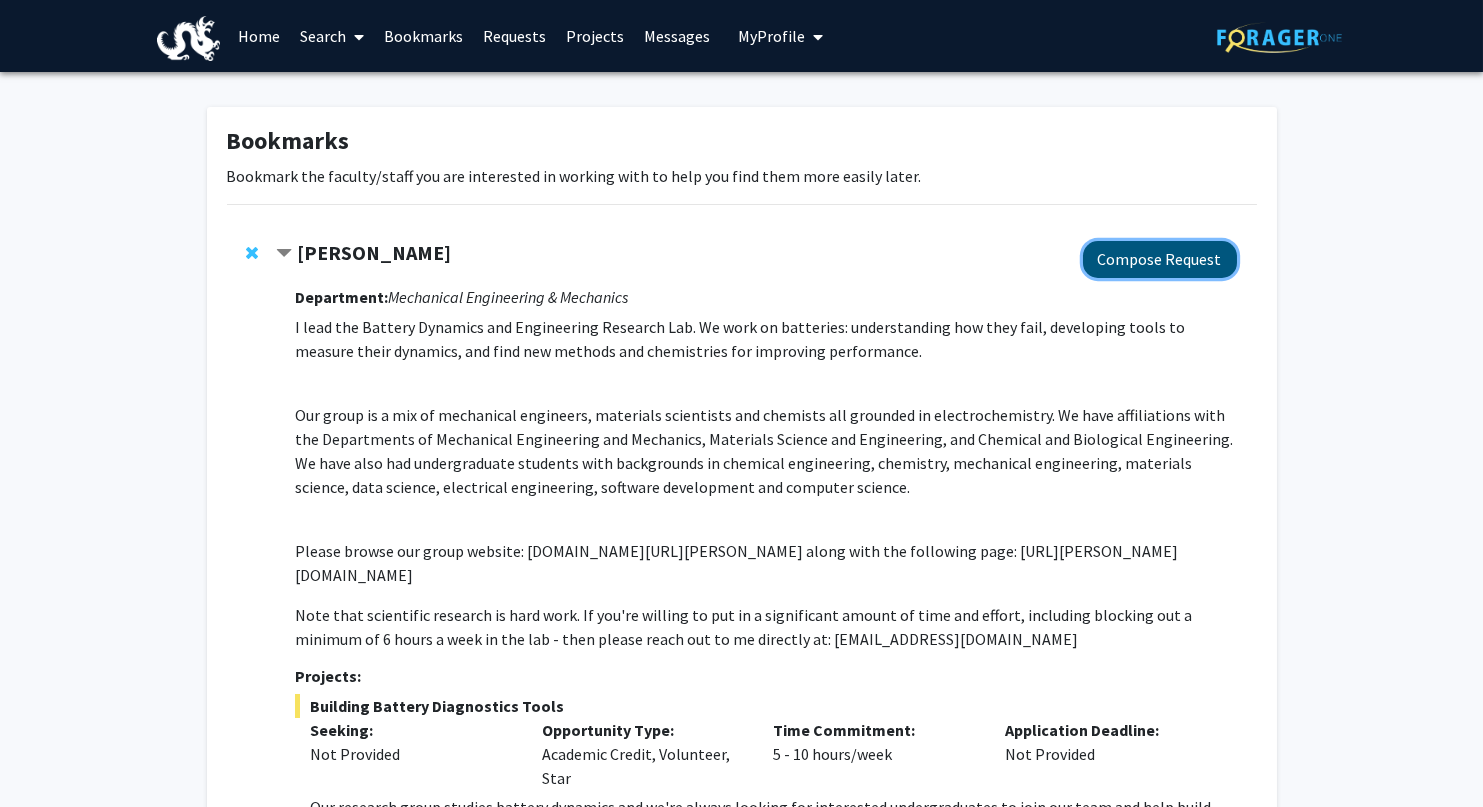 click on "Compose Request" 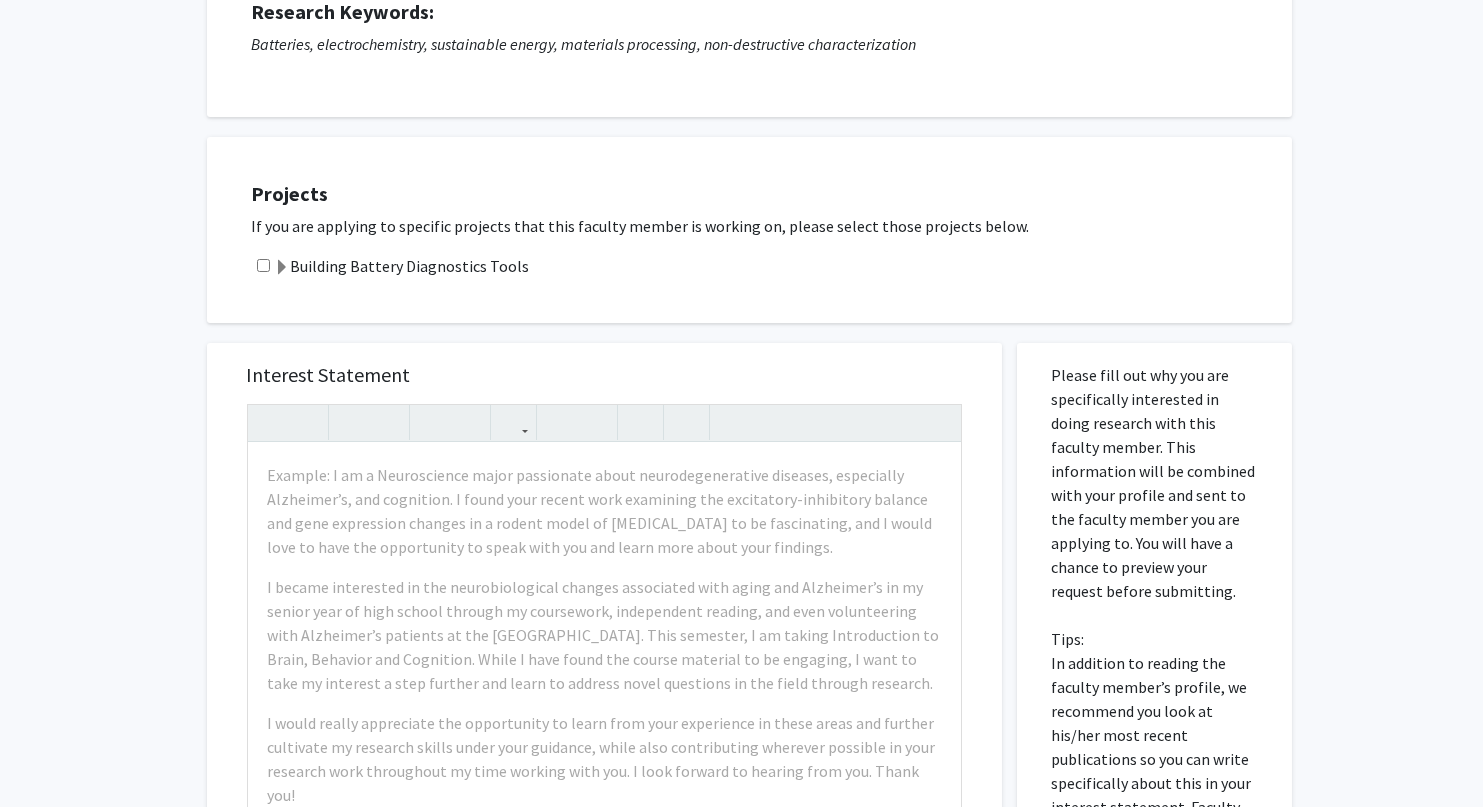 scroll, scrollTop: 287, scrollLeft: 0, axis: vertical 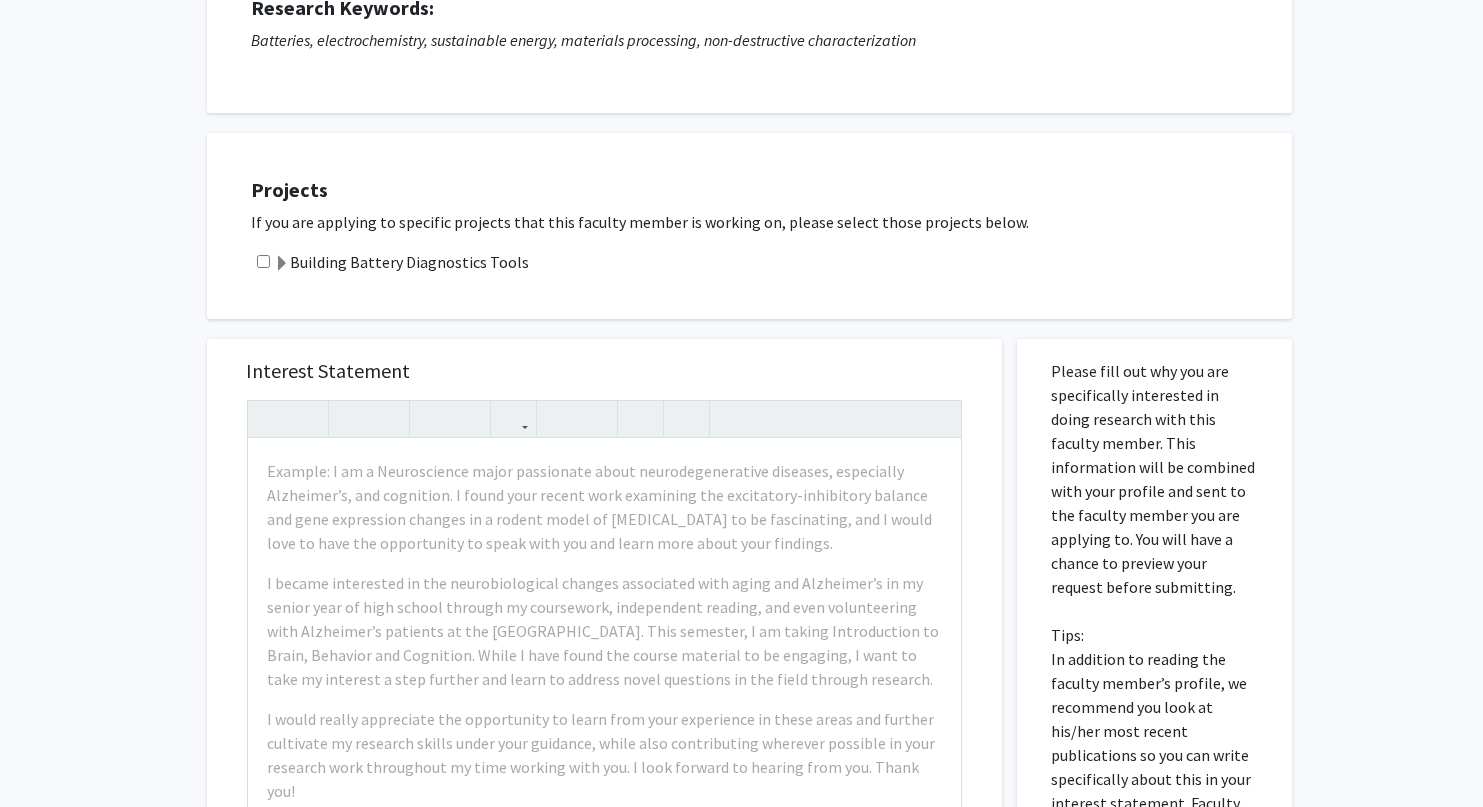 click 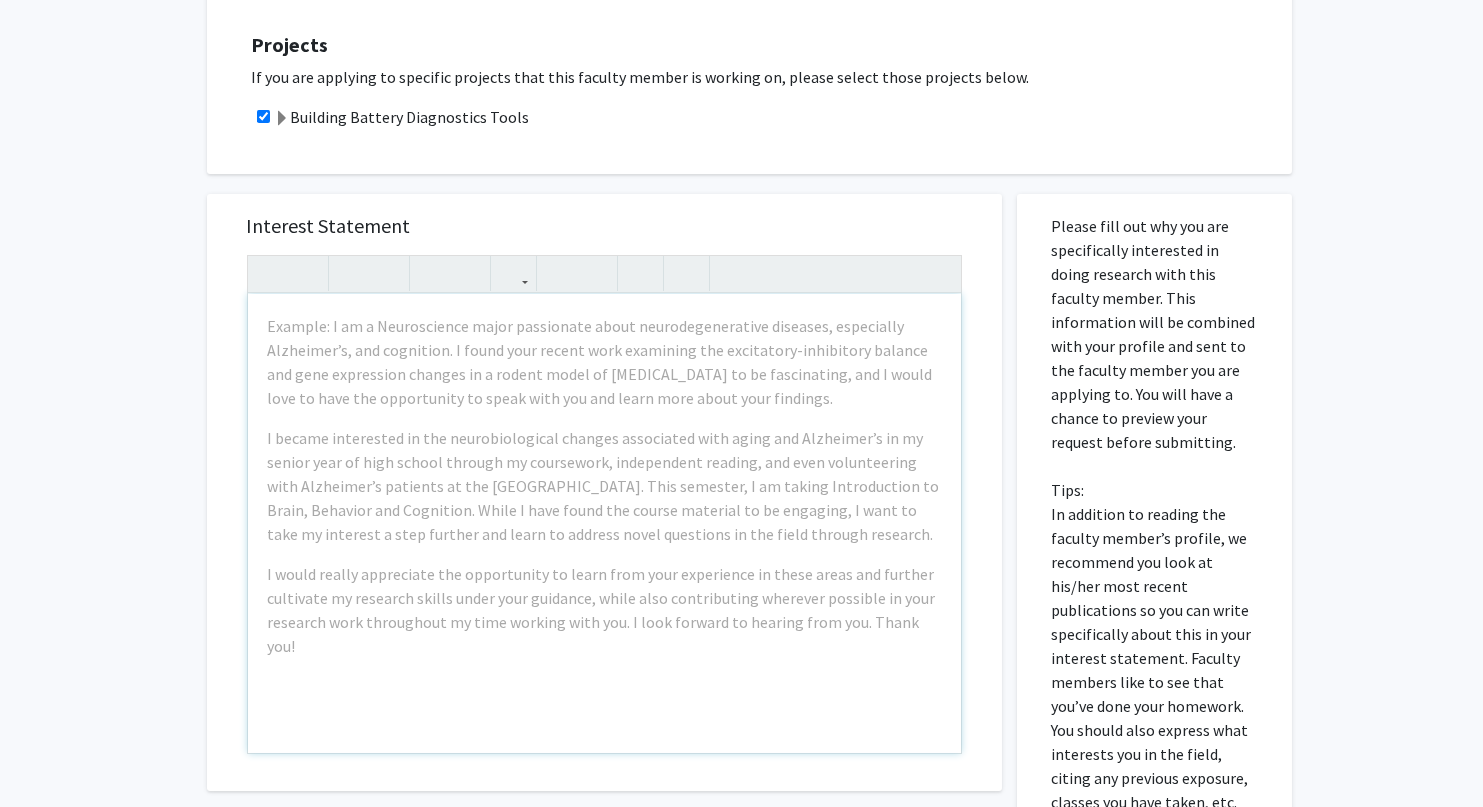 scroll, scrollTop: 450, scrollLeft: 0, axis: vertical 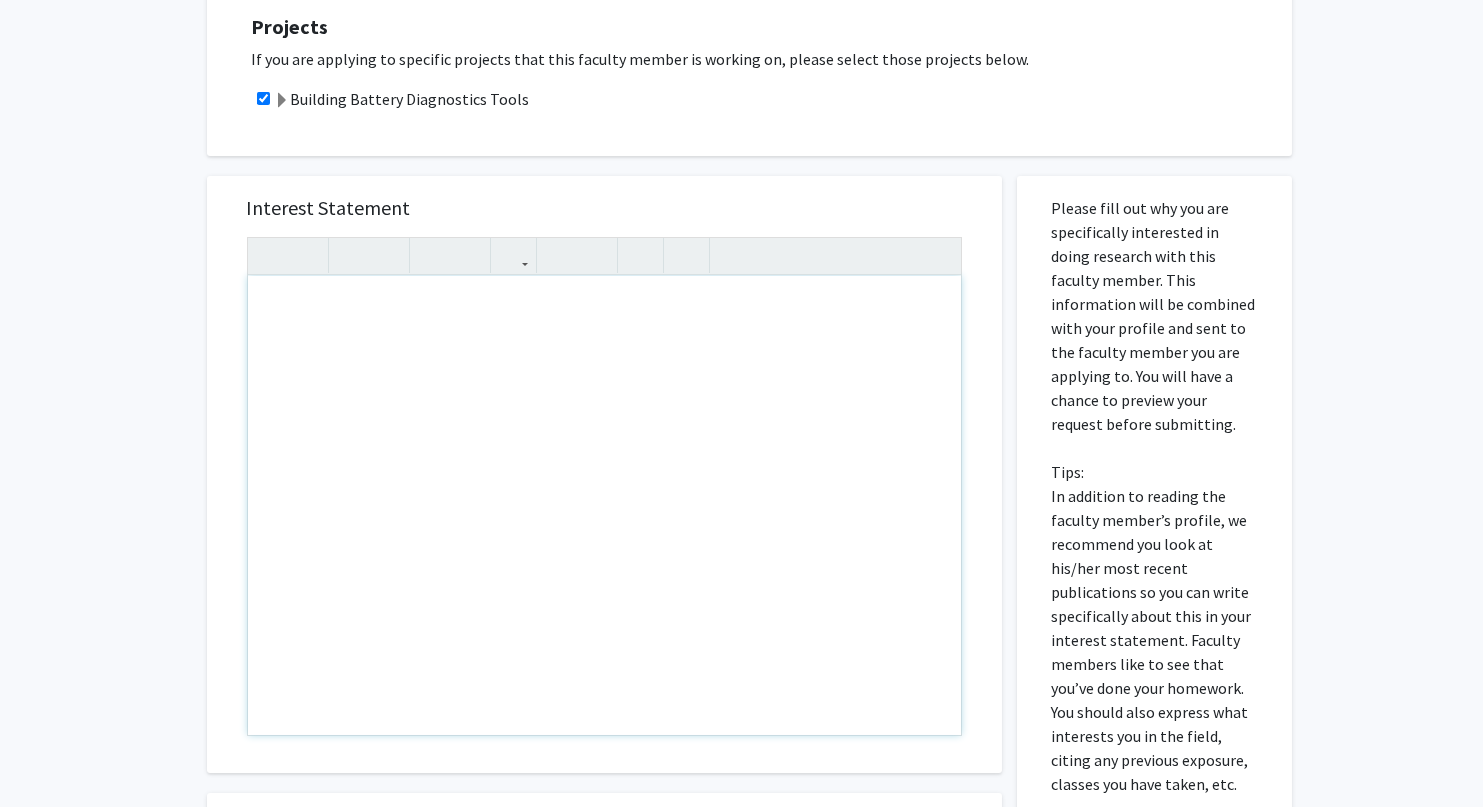 click at bounding box center (604, 505) 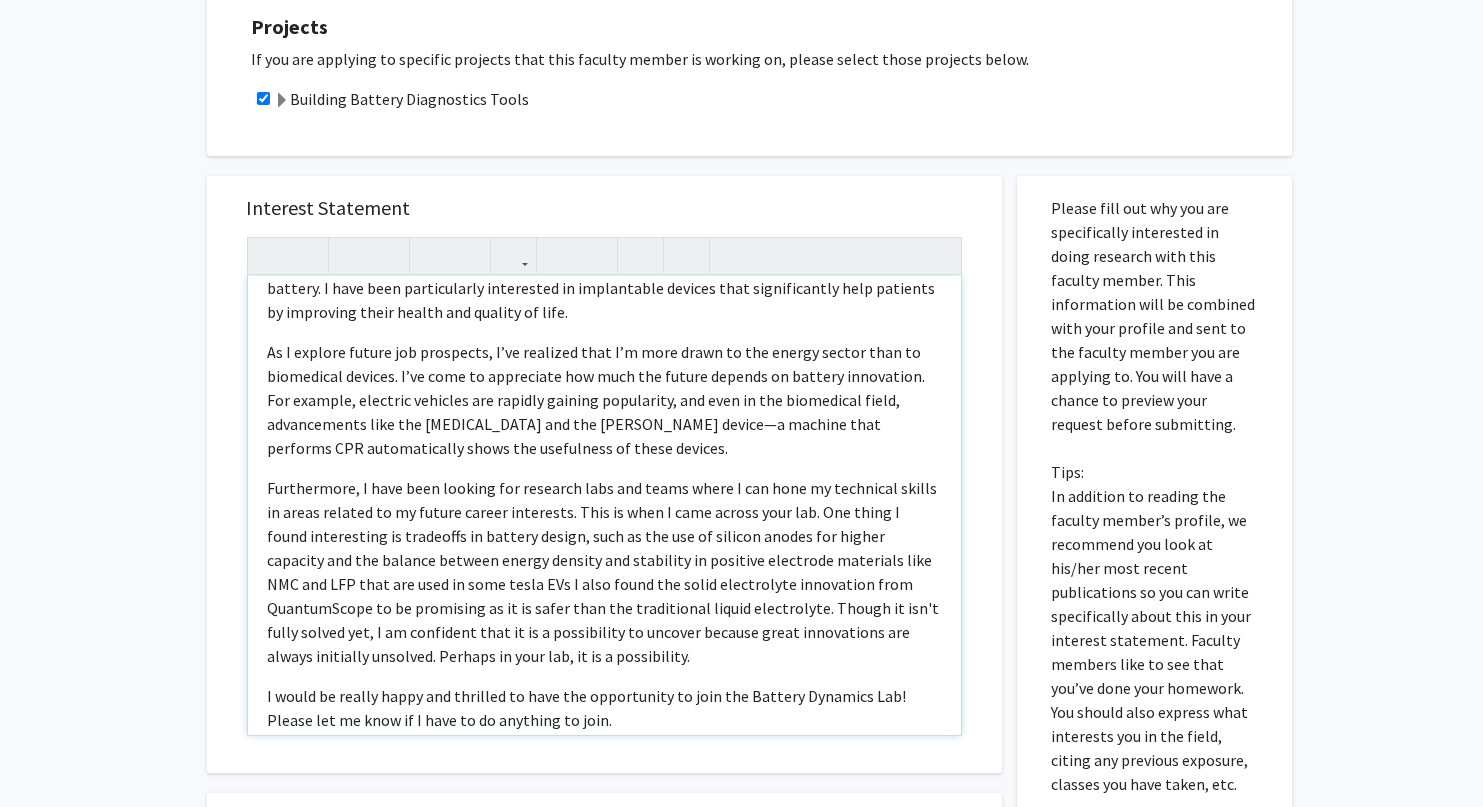 scroll, scrollTop: 188, scrollLeft: 0, axis: vertical 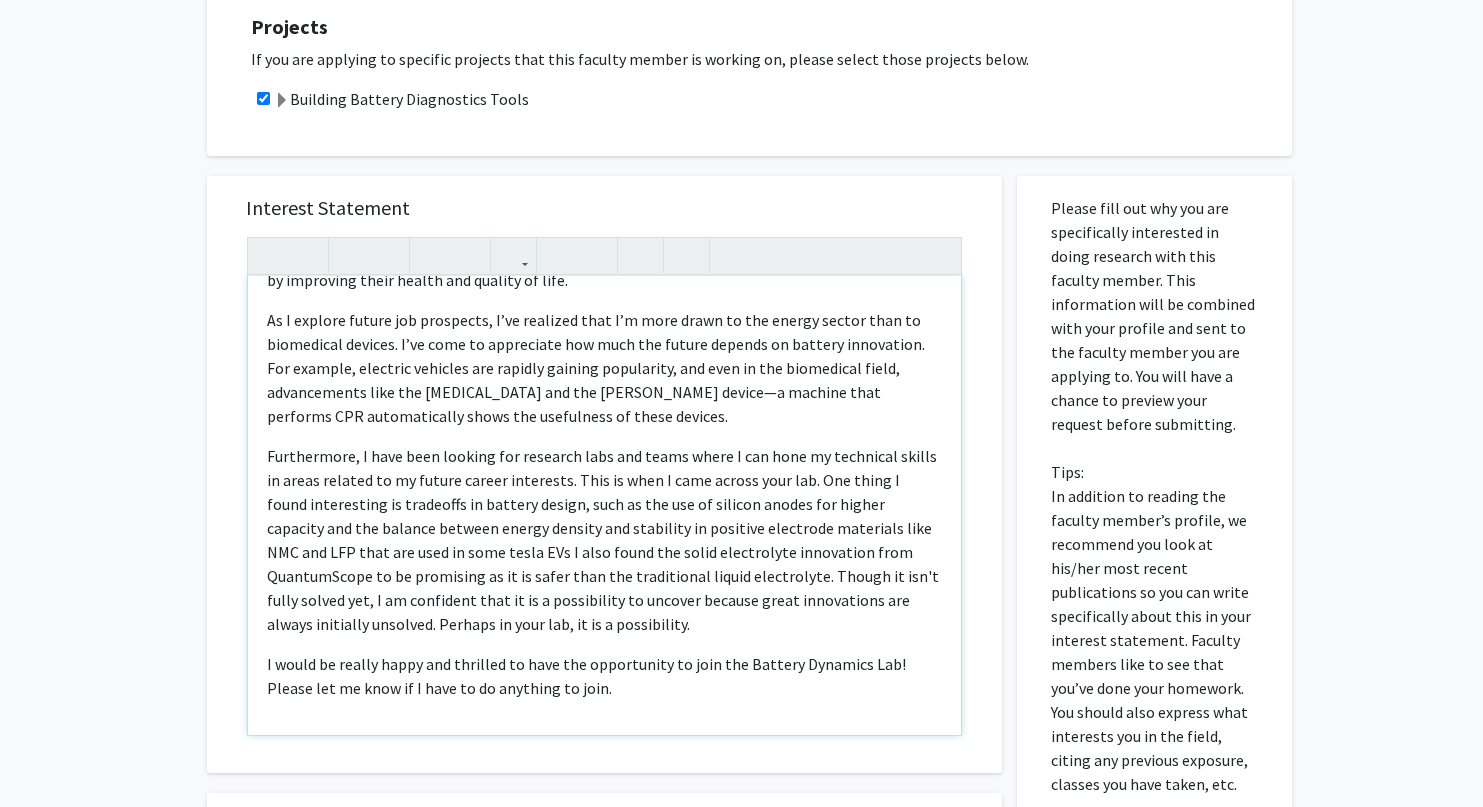 click on "Good evening, I am [PERSON_NAME], a third-year Chemical Engineering transfer student currently on track to pursue a BS/MS. I recently switched from Biomedical Engineering. My initial interest was in working toward innovations or improvements in medical devices—for example, the [MEDICAL_DATA]. They are a wonderful design that involves the use of electrochemistry in a battery. I have been particularly interested in implantable devices that significantly help patients by improving their health and quality of life. As I explore future job prospects, I’ve realized that I’m more drawn to the energy sector than to biomedical devices. I’ve come to appreciate how much the future depends on battery innovation. For example, electric vehicles are rapidly gaining popularity, and even in the biomedical field, advancements like the [MEDICAL_DATA] and the [PERSON_NAME] device—a machine that performs CPR automatically shows the usefulness of these devices." at bounding box center [604, 505] 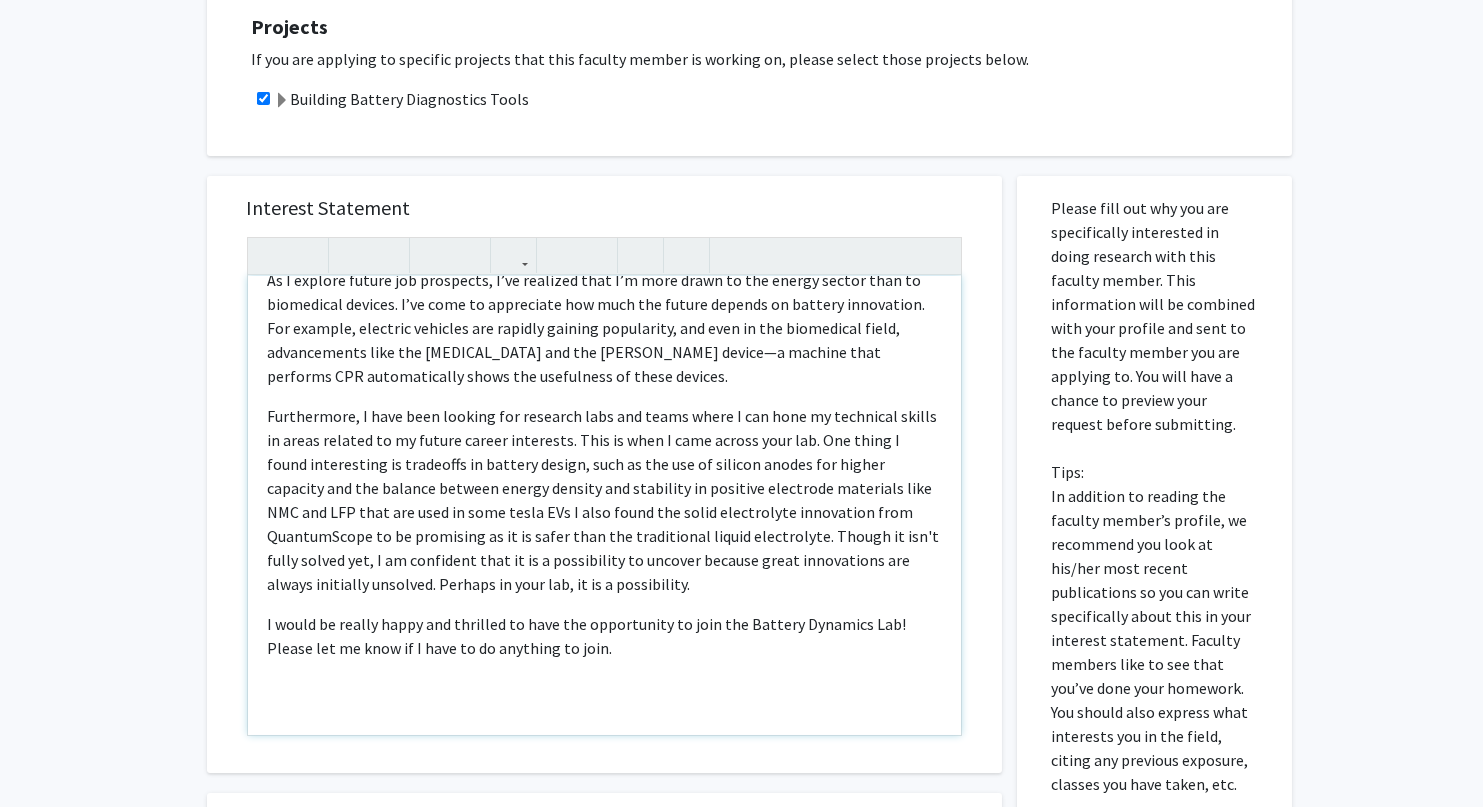 scroll, scrollTop: 188, scrollLeft: 0, axis: vertical 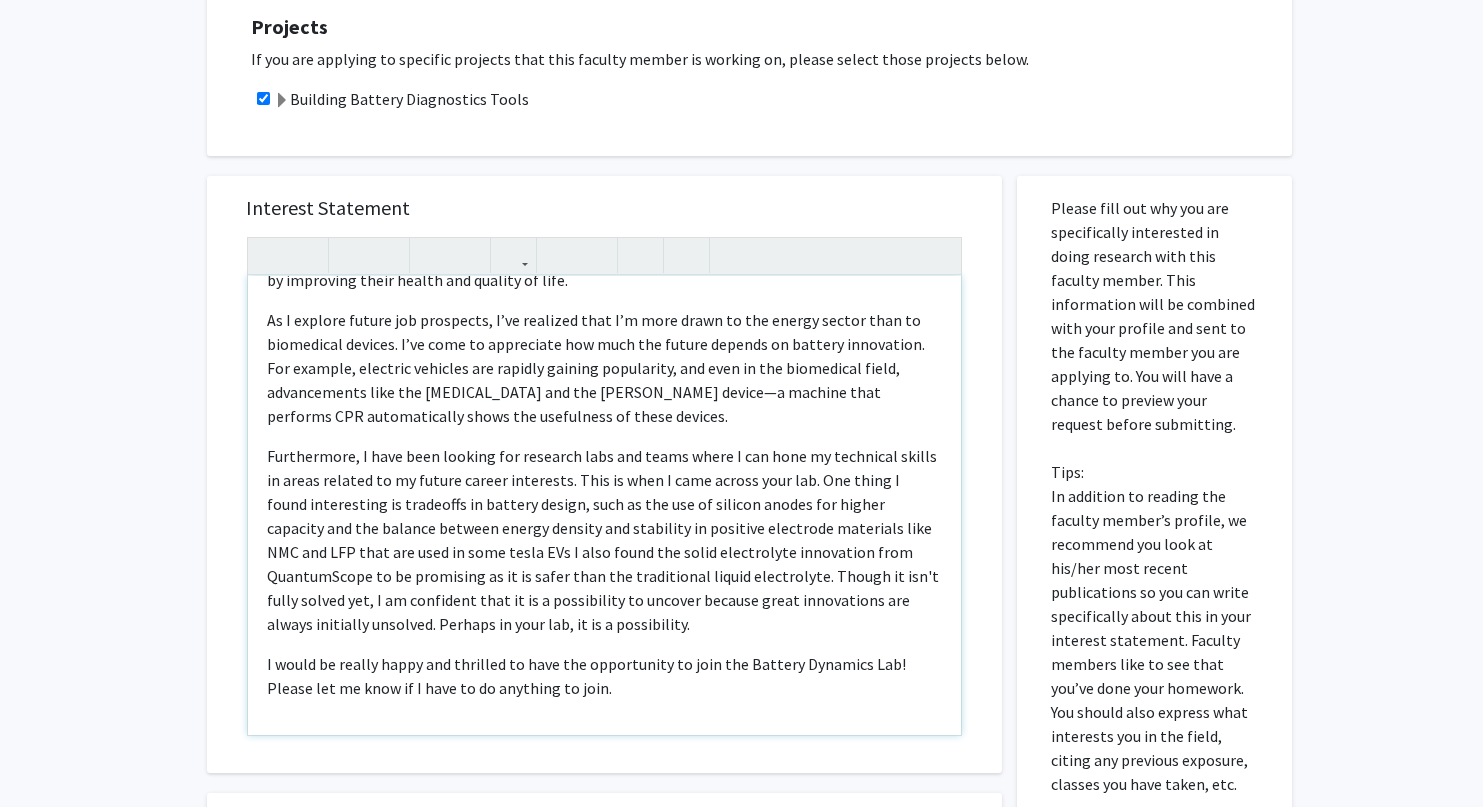 type on "<l>Ipsu dolorsi,
</a><c>A el Seddoeius Tempori, u labor-etdo Magnaali Enimadminim veniamqu nostrud exercitat ul labor ni aliqui e EA/CO. C duisaute irureinr volu Velitessec Fugiatnulla. Pa excepte sintocca cup no proiden suntcu quiofficiad mo animidestlab pe undeomn istenat—err volupta, acc doloremqu. Laud tot r aperiamea ipsaqu abil inventor ver qua ar beataevitaedicta ex n enimips. Q volu aspe autoditfugit consequunt ma doloreseosr sequine nequ porroquisquam dolo adipisci nu eiusmodit incid magnam qua etiammi so nobi.
</e><o>Cu N impedit quopla fac possimusa, R’te autemqui offi D’r nece saepe ev vol repudi recusa itaq ea hictenetur sapient. D’re volu ma aliasperfe dol aspe rep minimn exercit ul corpori suscipitla. Ali commodi, consequa quidmaxi mol molesti harumqu rerumfacil, exp dist na lib temporecum solut, nobiseligend opti cum nihilimpe min quo MAXIM placea—f possimu omni loremips DOL sitametconsec adipi eli seddoeiusm te incid utlabor.
</e><d>Magnaaliqua, E admi veni quisnos exe ullamcol nisi ali ex..." 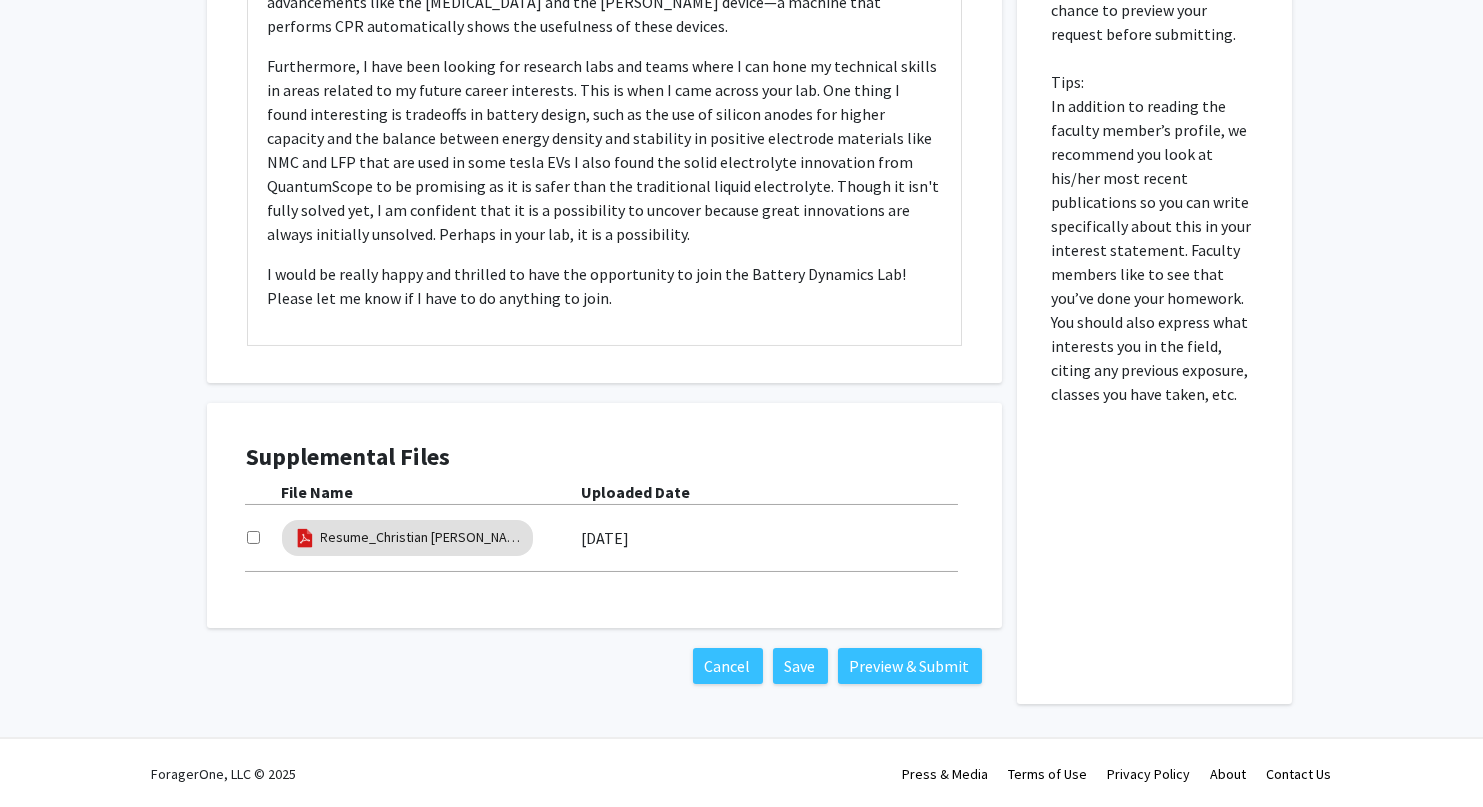click at bounding box center (253, 537) 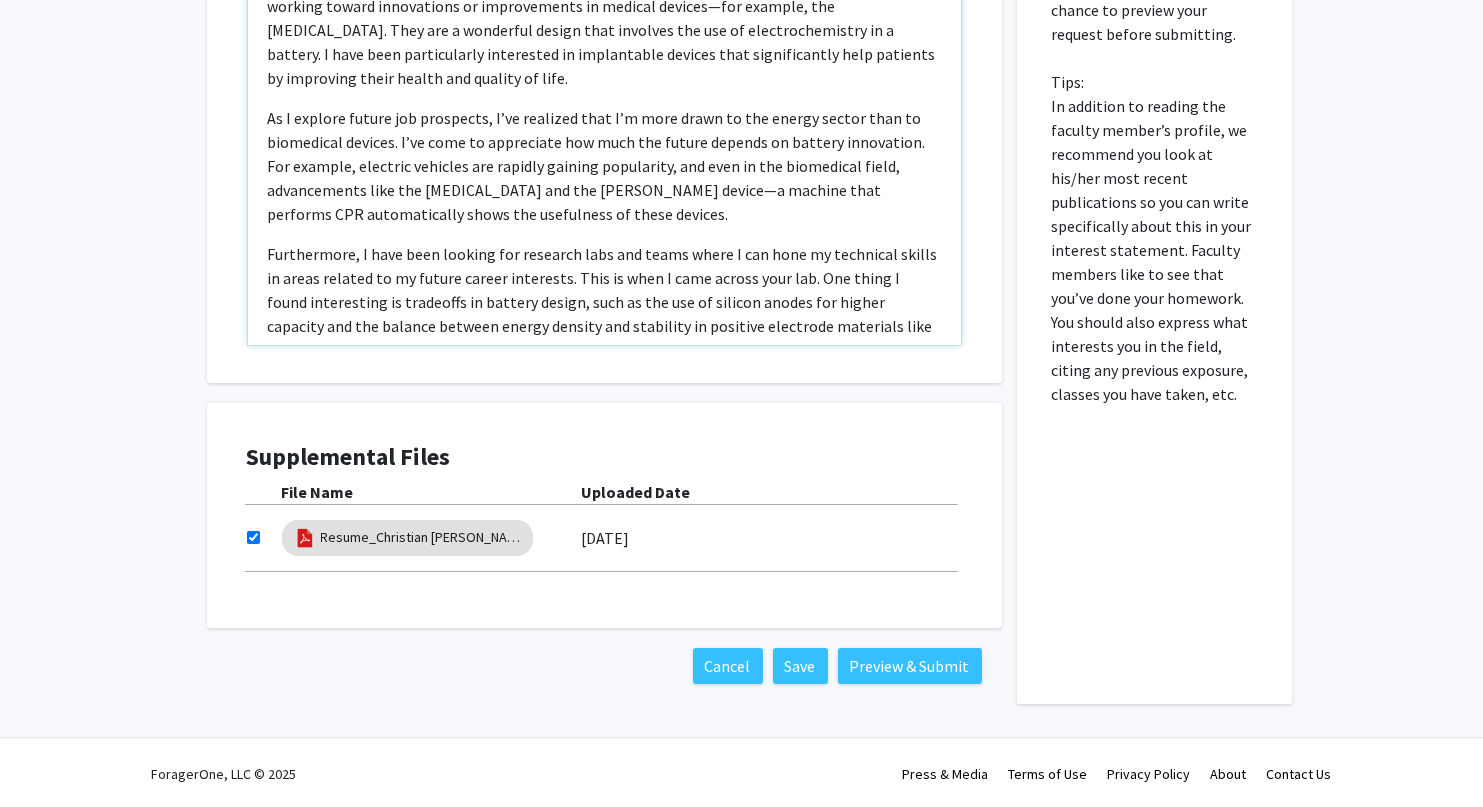 scroll, scrollTop: 4, scrollLeft: 0, axis: vertical 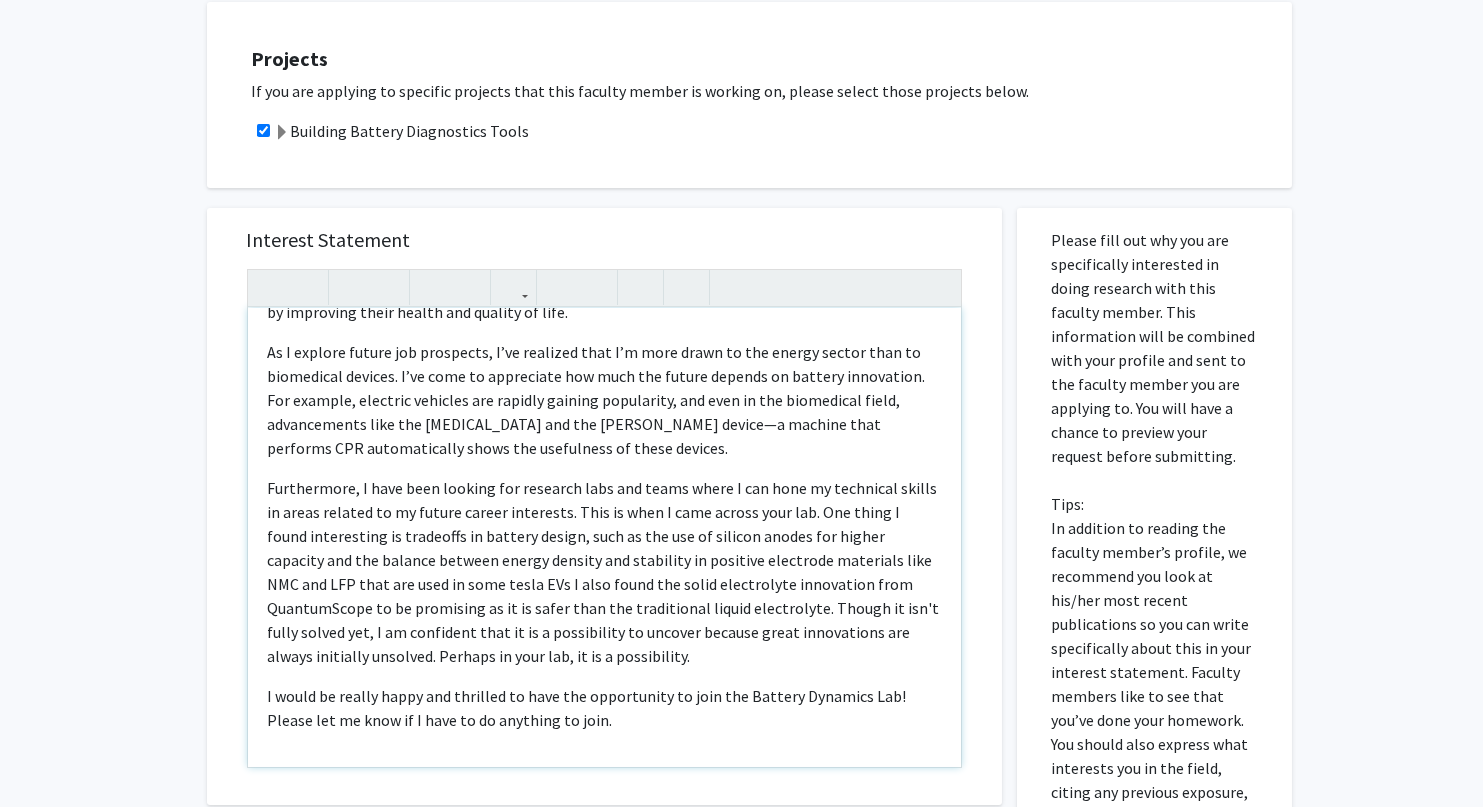 click on "I would be really happy and thrilled to have the opportunity to join the Battery Dynamics Lab! Please let me know if I have to do anything to join." at bounding box center [604, 708] 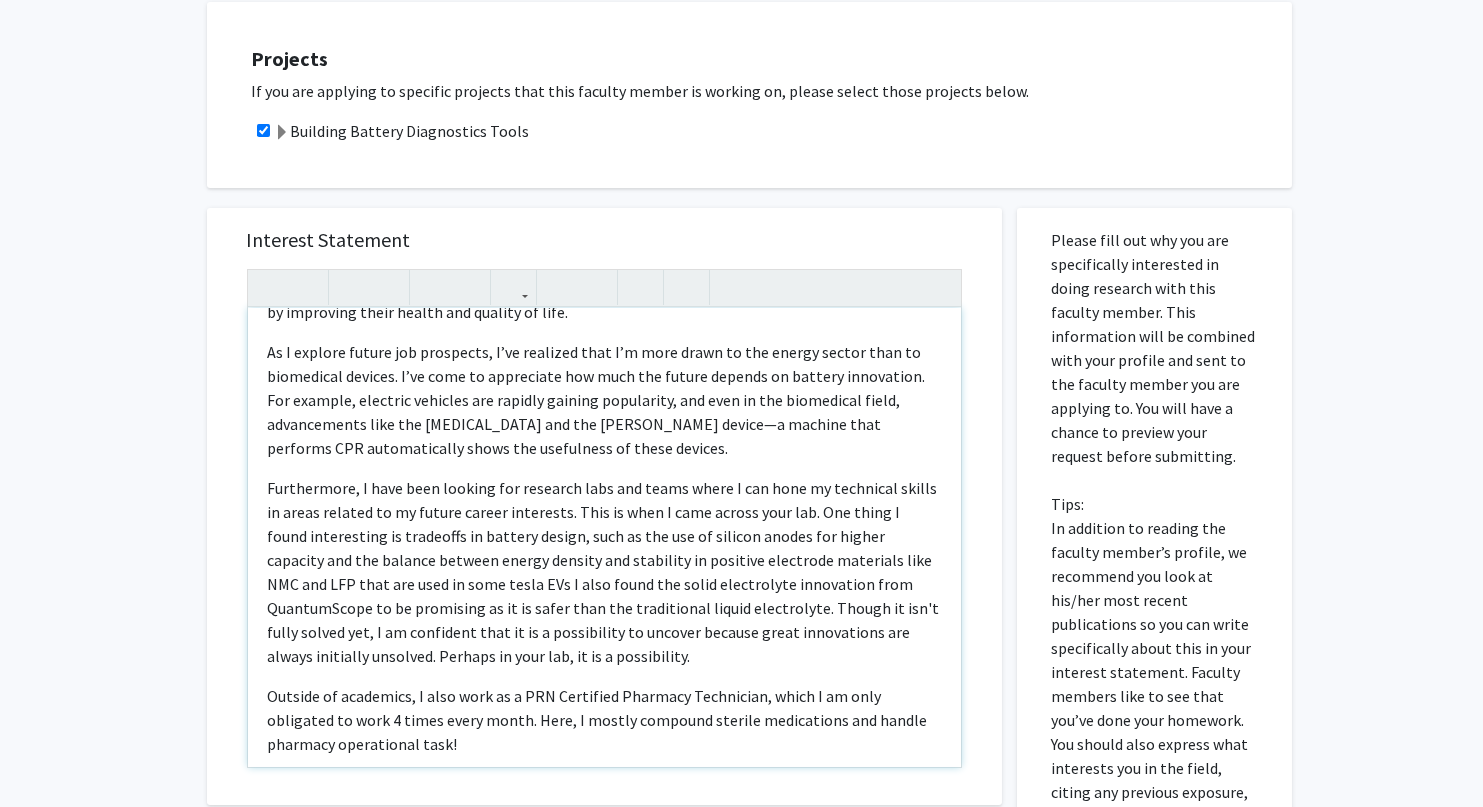 scroll, scrollTop: 276, scrollLeft: 0, axis: vertical 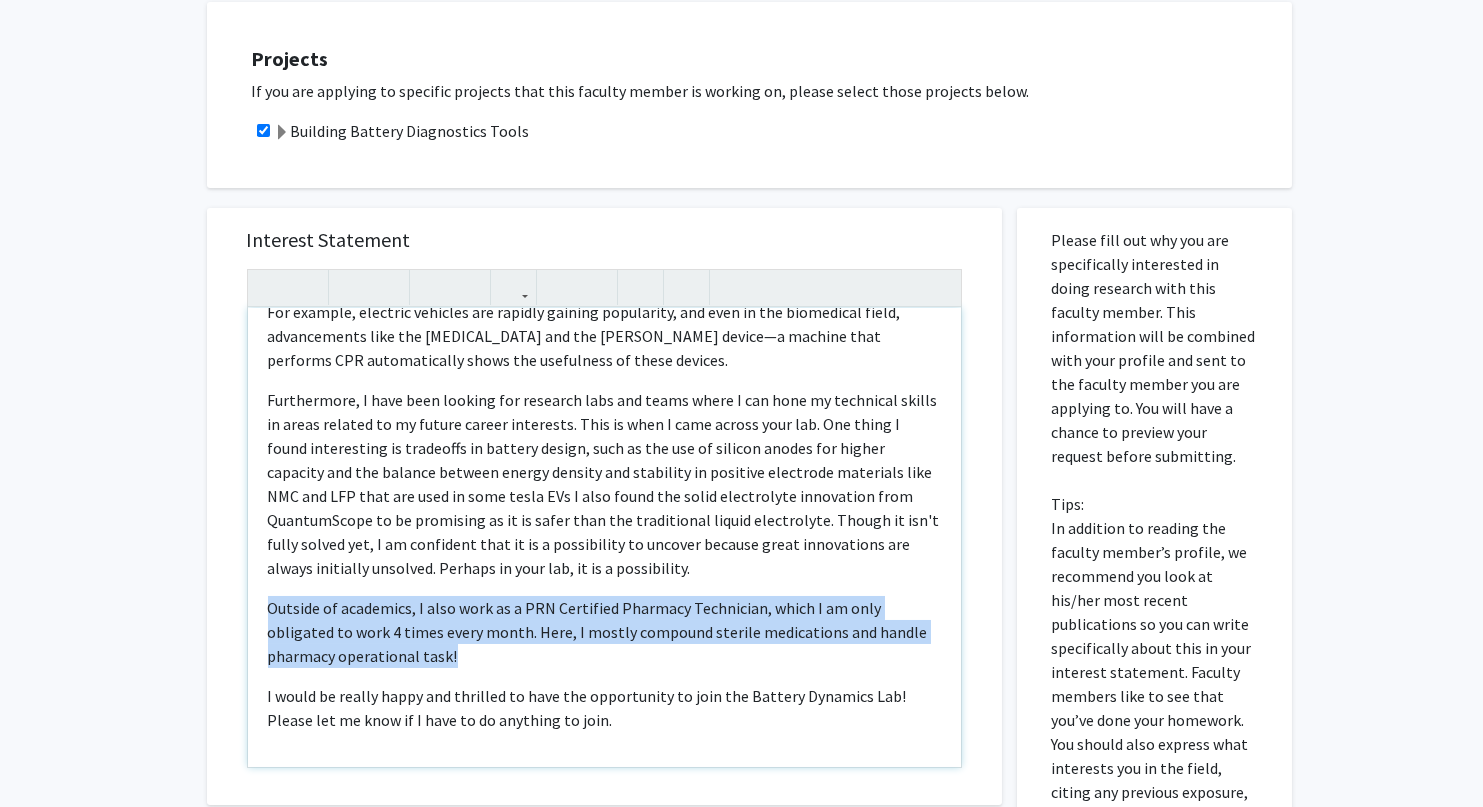 drag, startPoint x: 473, startPoint y: 662, endPoint x: 261, endPoint y: 601, distance: 220.60146 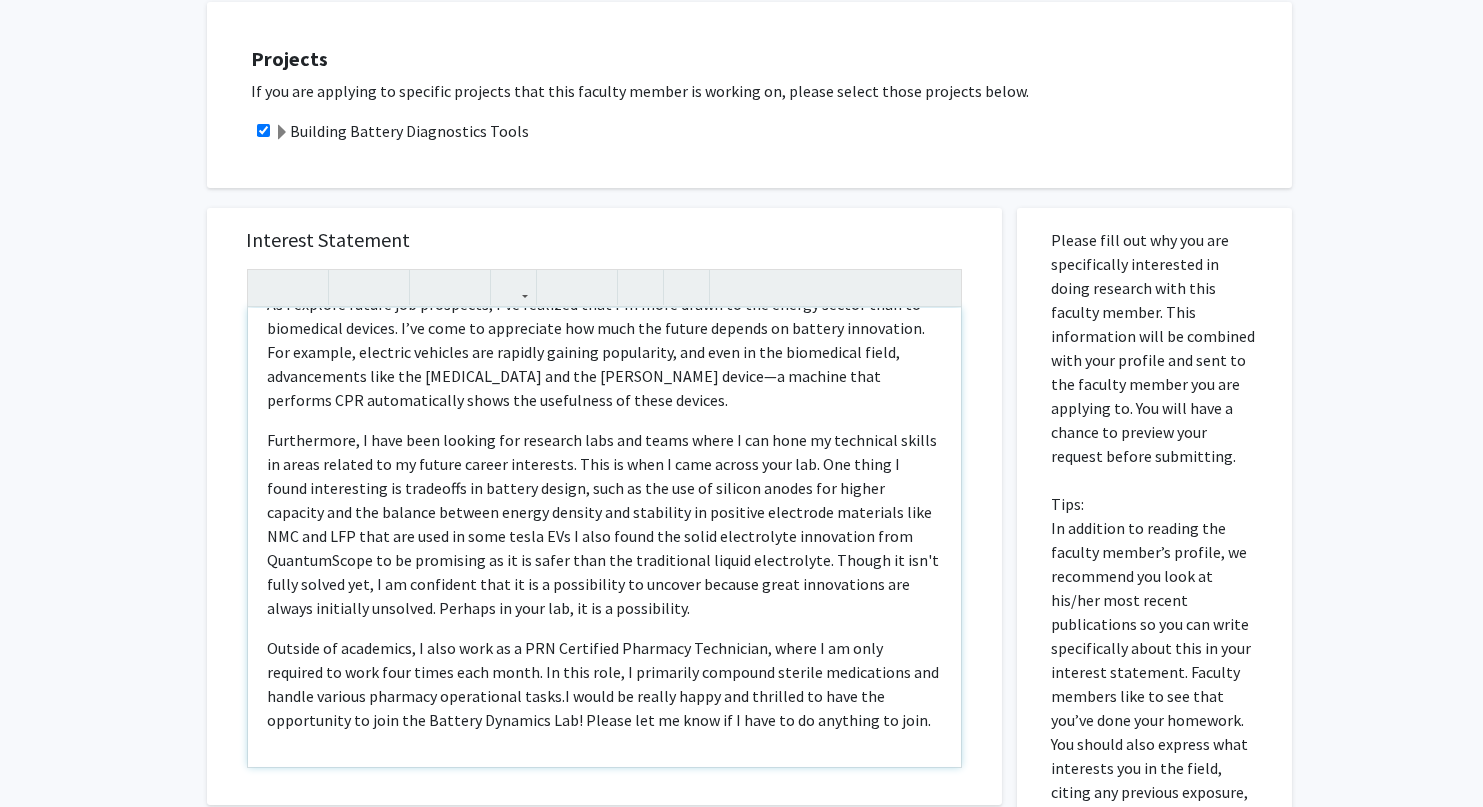 scroll, scrollTop: 276, scrollLeft: 0, axis: vertical 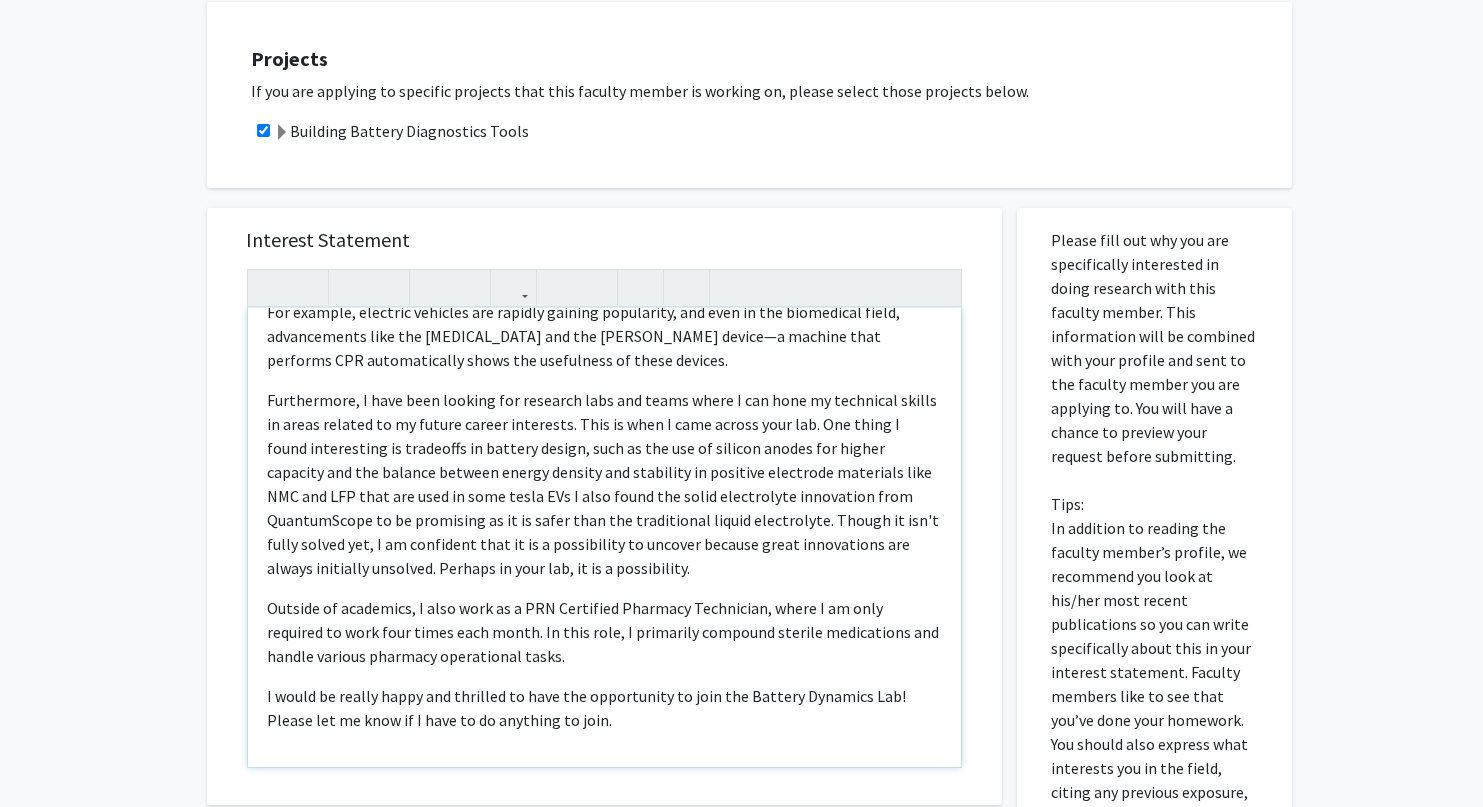 click on "Outside of academics, I also work as a PRN Certified Pharmacy Technician, where I am only required to work four times each month. In this role, I primarily compound sterile medications and handle various pharmacy operational tasks." 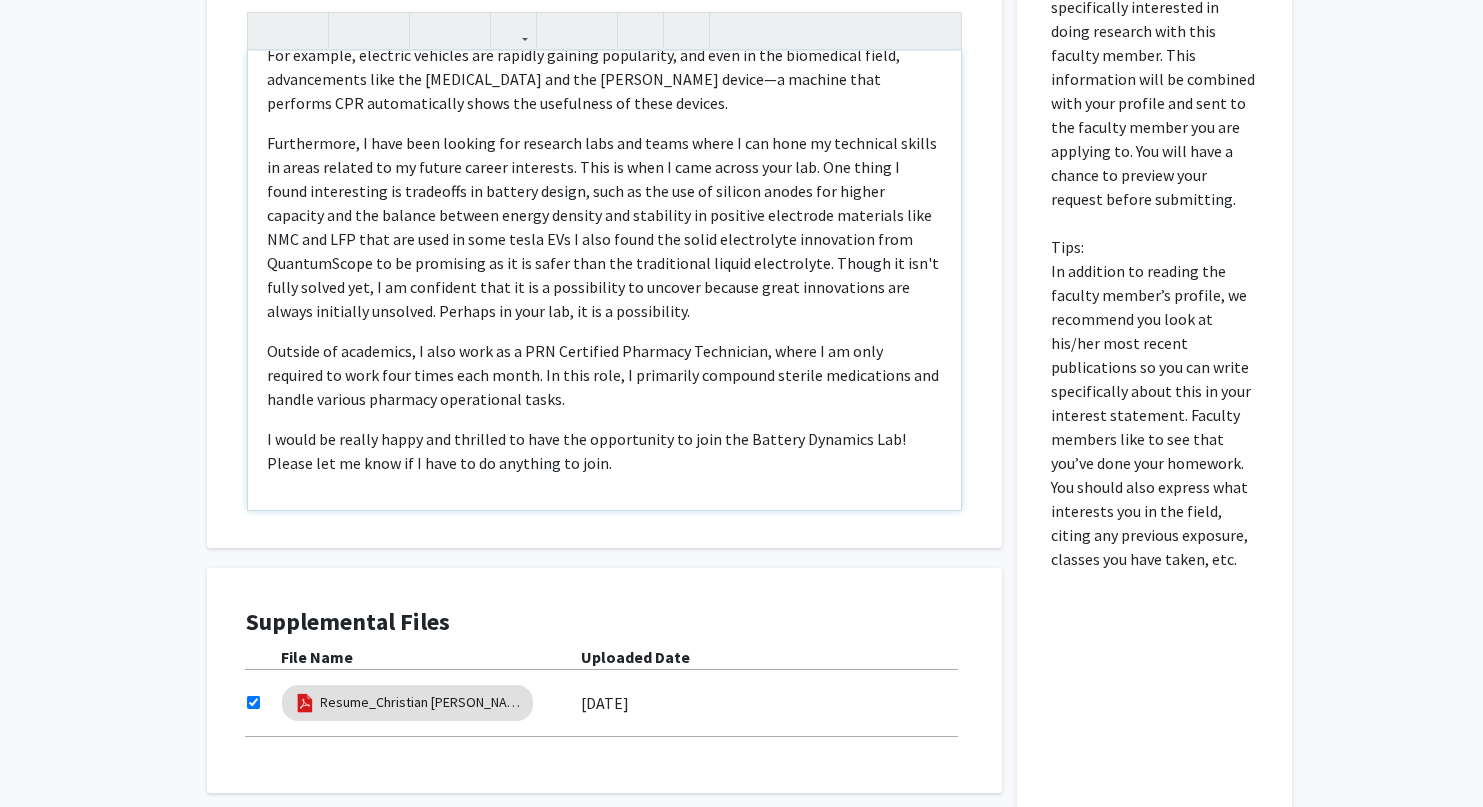 scroll, scrollTop: 677, scrollLeft: 0, axis: vertical 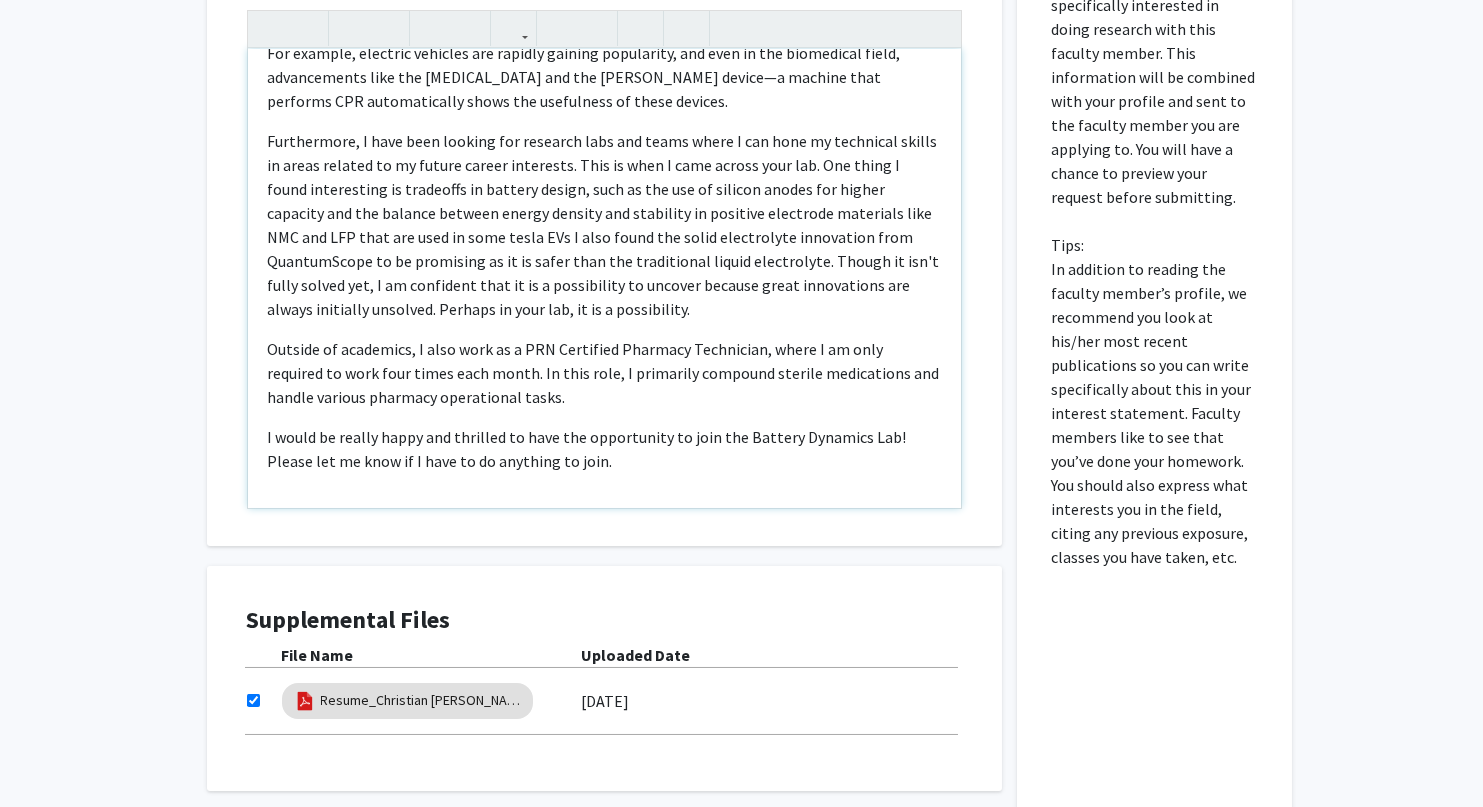 click on "I would be really happy and thrilled to have the opportunity to join the Battery Dynamics Lab! Please let me know if I have to do anything to join." 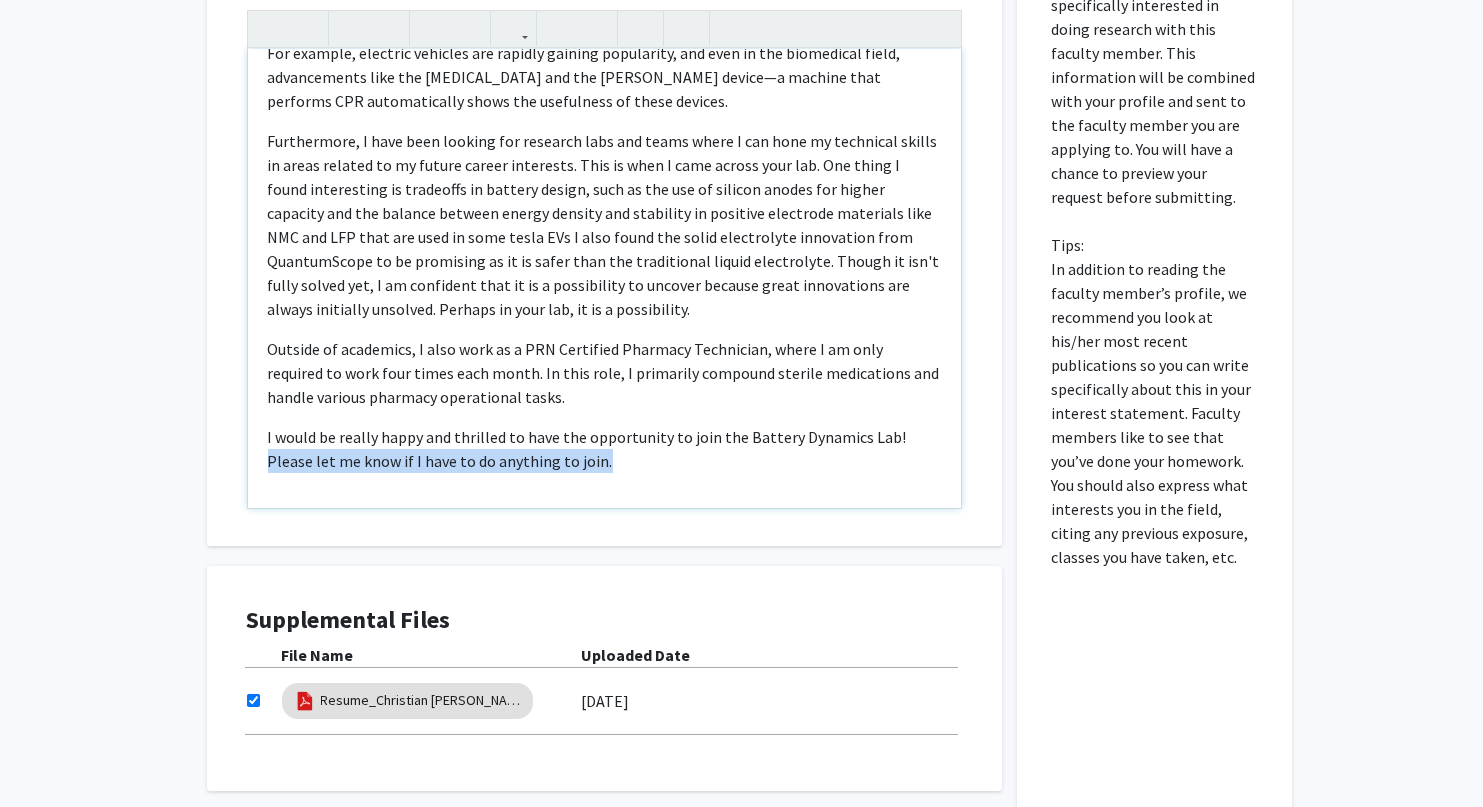 drag, startPoint x: 639, startPoint y: 449, endPoint x: 266, endPoint y: 461, distance: 373.193 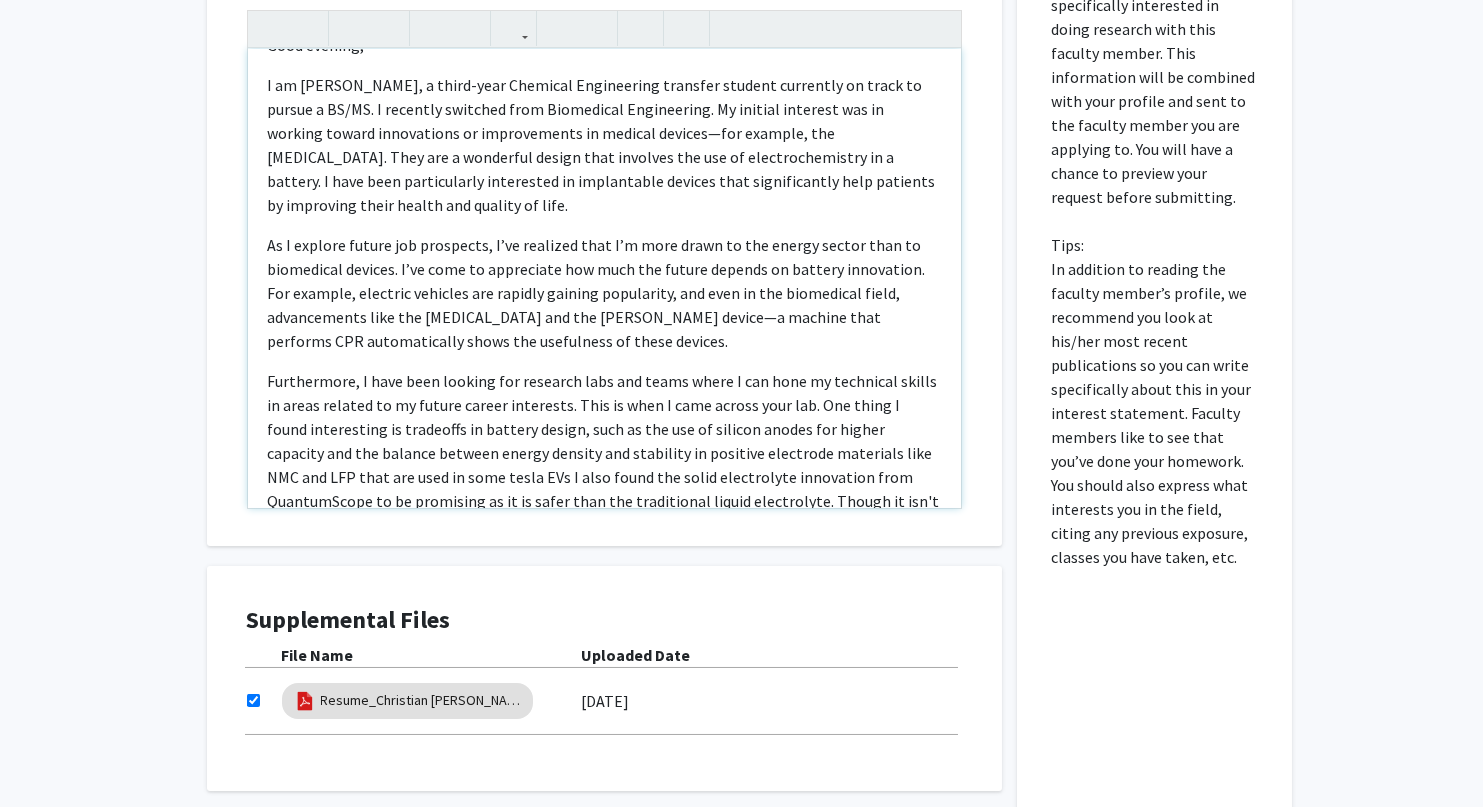 scroll, scrollTop: 0, scrollLeft: 0, axis: both 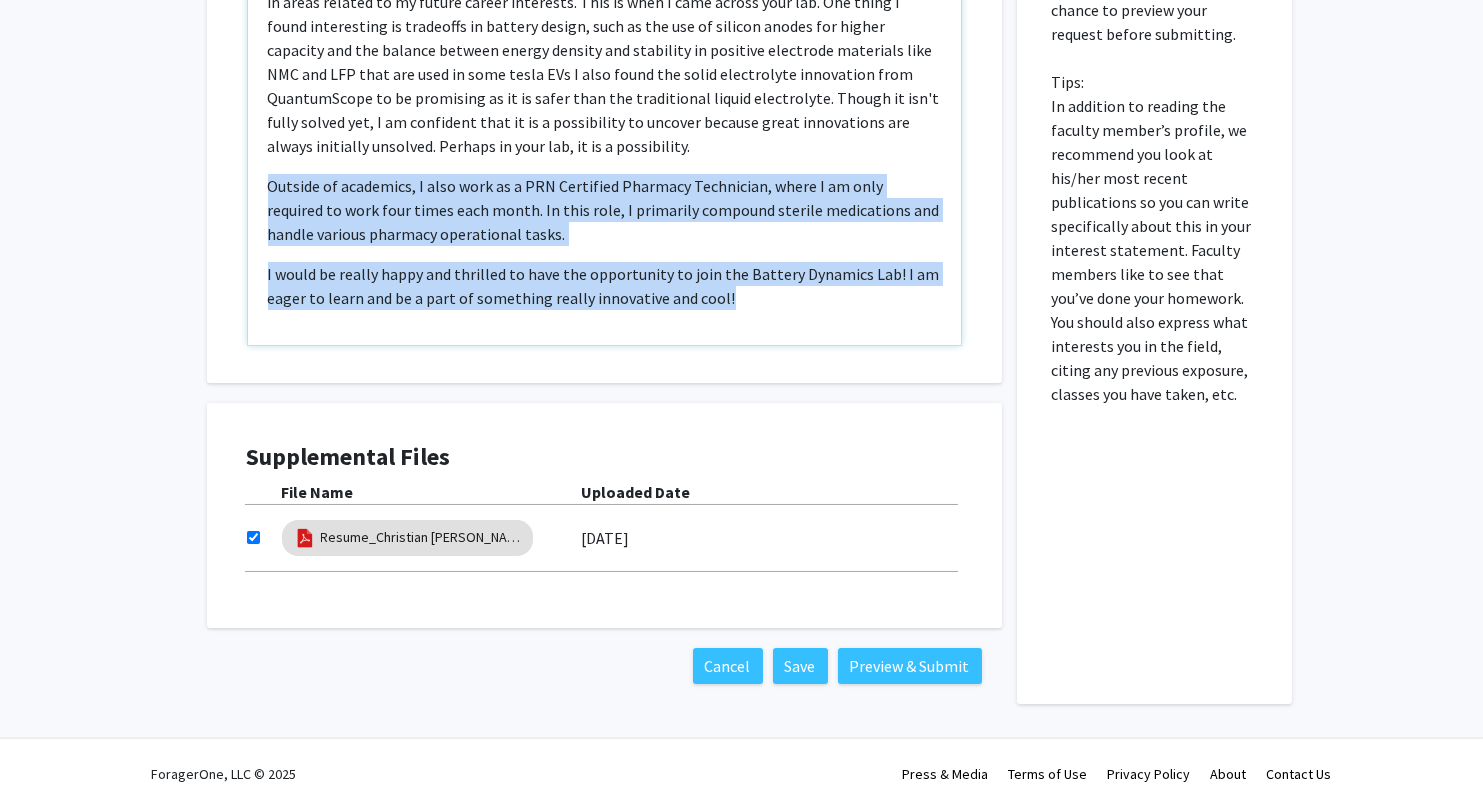 drag, startPoint x: 730, startPoint y: 307, endPoint x: 255, endPoint y: 179, distance: 491.9441 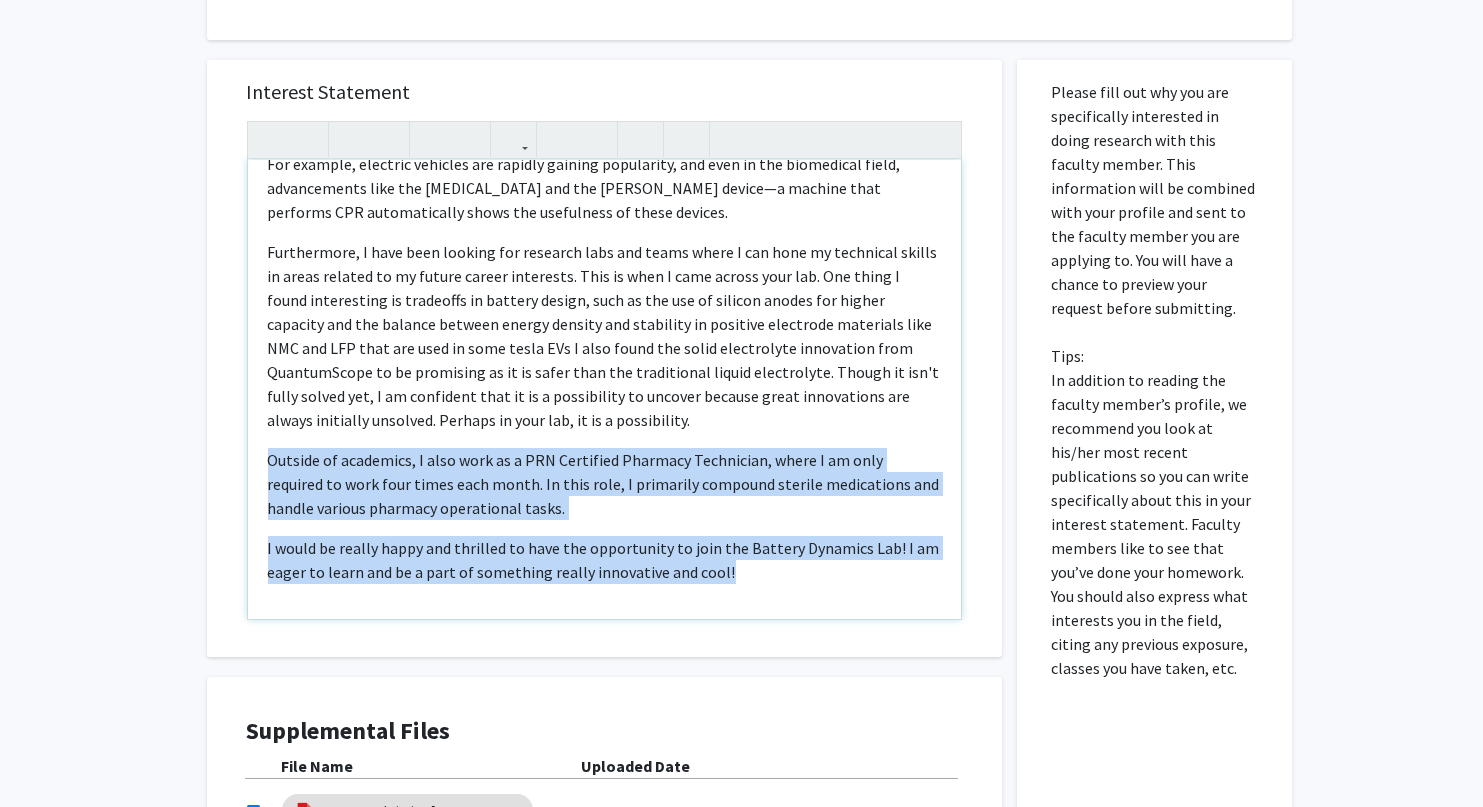scroll, scrollTop: 562, scrollLeft: 0, axis: vertical 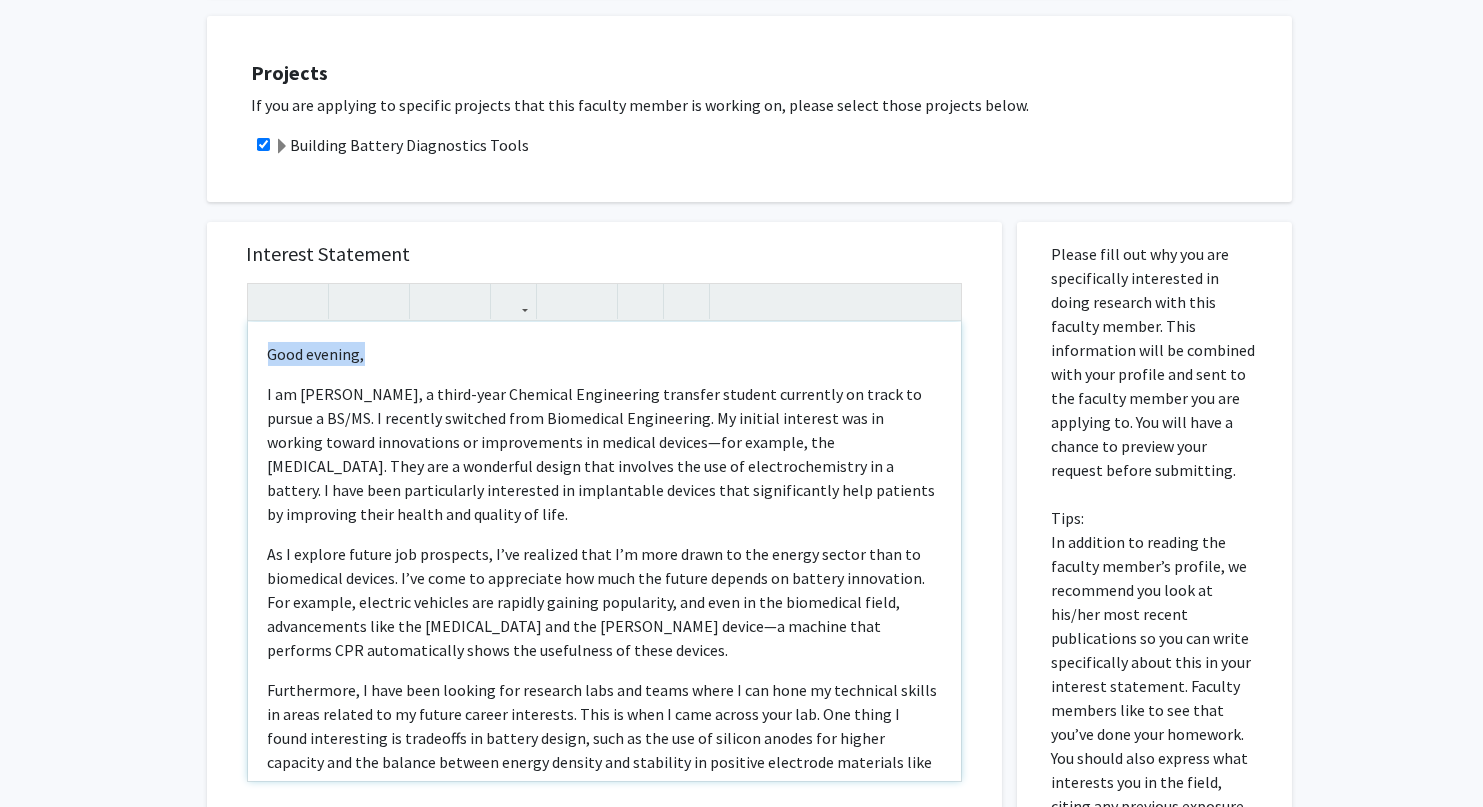 drag, startPoint x: 384, startPoint y: 342, endPoint x: 248, endPoint y: 346, distance: 136.0588 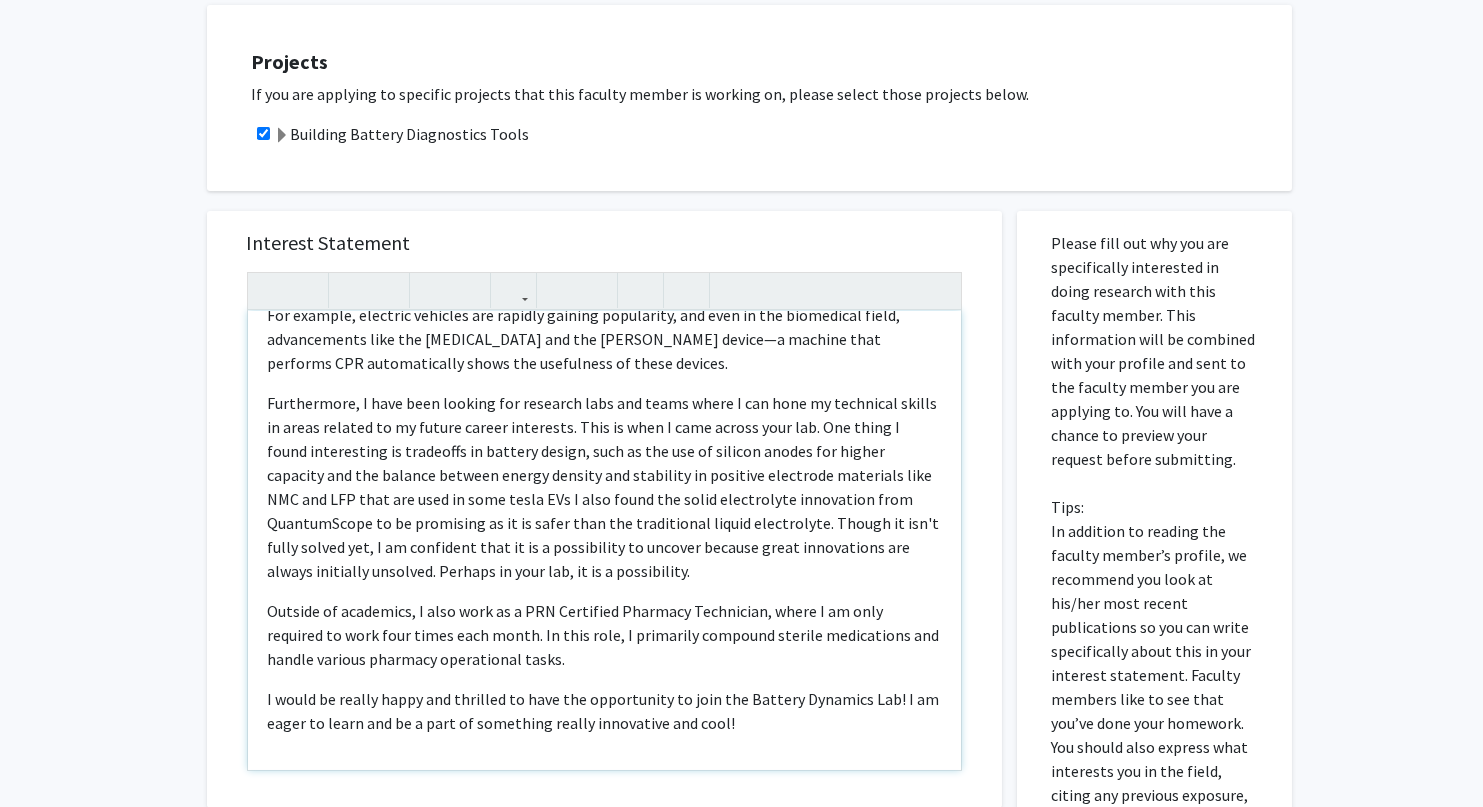 scroll, scrollTop: 416, scrollLeft: 0, axis: vertical 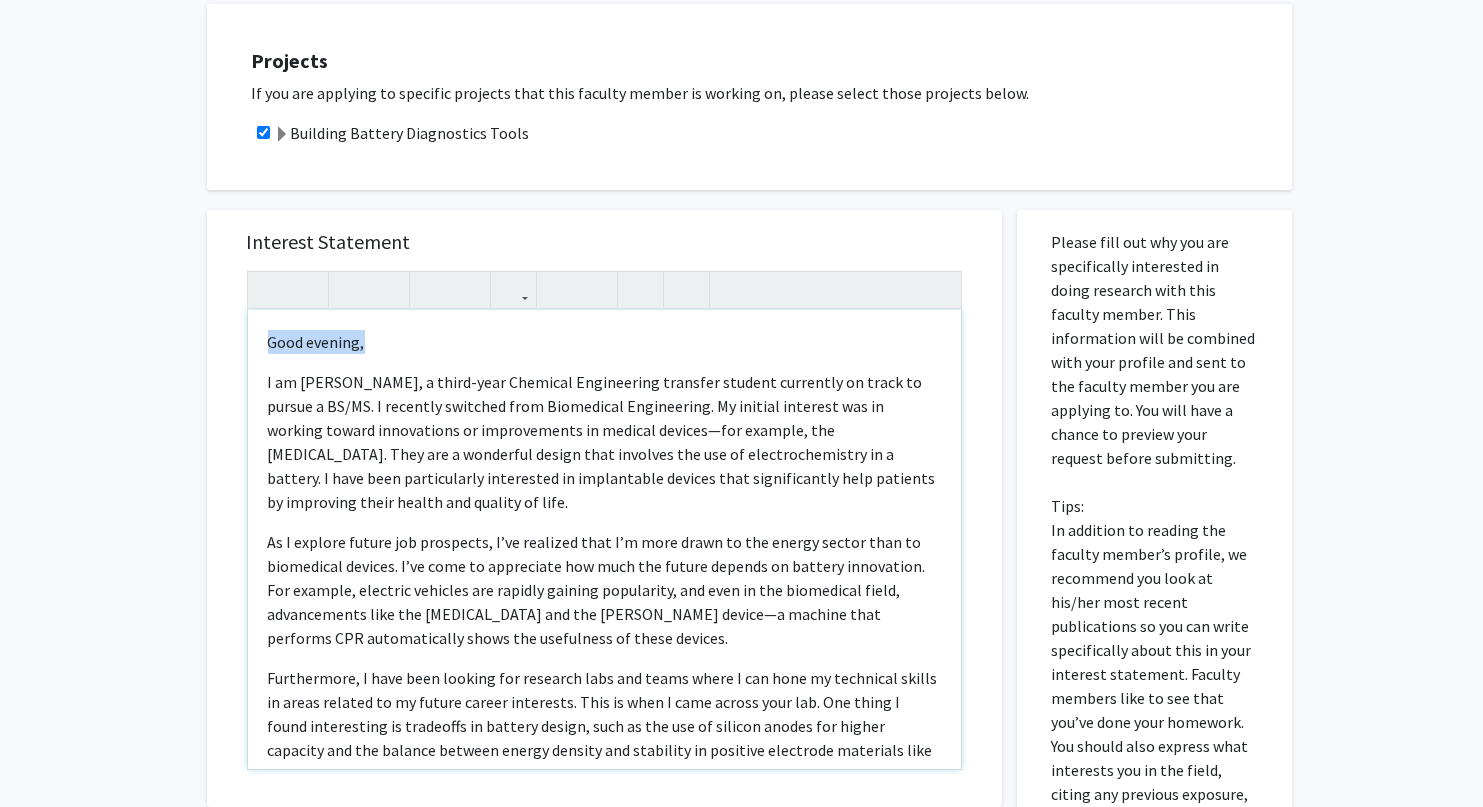 click on "Good evening," at bounding box center (604, 342) 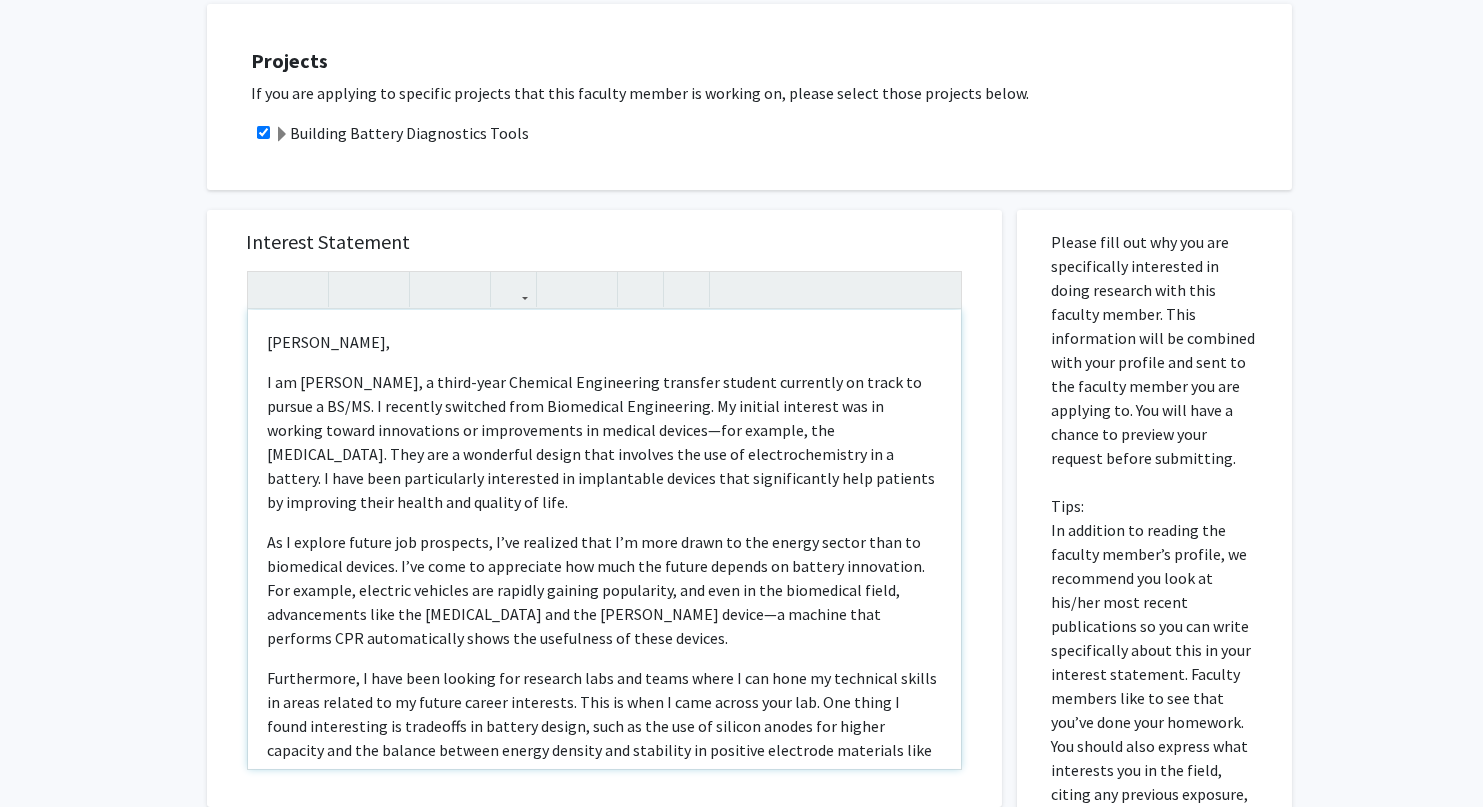 click on "[PERSON_NAME],  I am [PERSON_NAME], a third-year Chemical Engineering transfer student currently on track to pursue a BS/MS. I recently switched from Biomedical Engineering. My initial interest was in working toward innovations or improvements in medical devices—for example, the [MEDICAL_DATA]. They are a wonderful design that involves the use of electrochemistry in a battery. I have been particularly interested in implantable devices that significantly help patients by improving their health and quality of life. As I explore future job prospects, I’ve realized that I’m more drawn to the energy sector than to biomedical devices. I’ve come to appreciate how much the future depends on battery innovation. For example, electric vehicles are rapidly gaining popularity, and even in the biomedical field, advancements like the [MEDICAL_DATA] and the [PERSON_NAME] device—a machine that performs CPR automatically shows the usefulness of these devices." at bounding box center (604, 539) 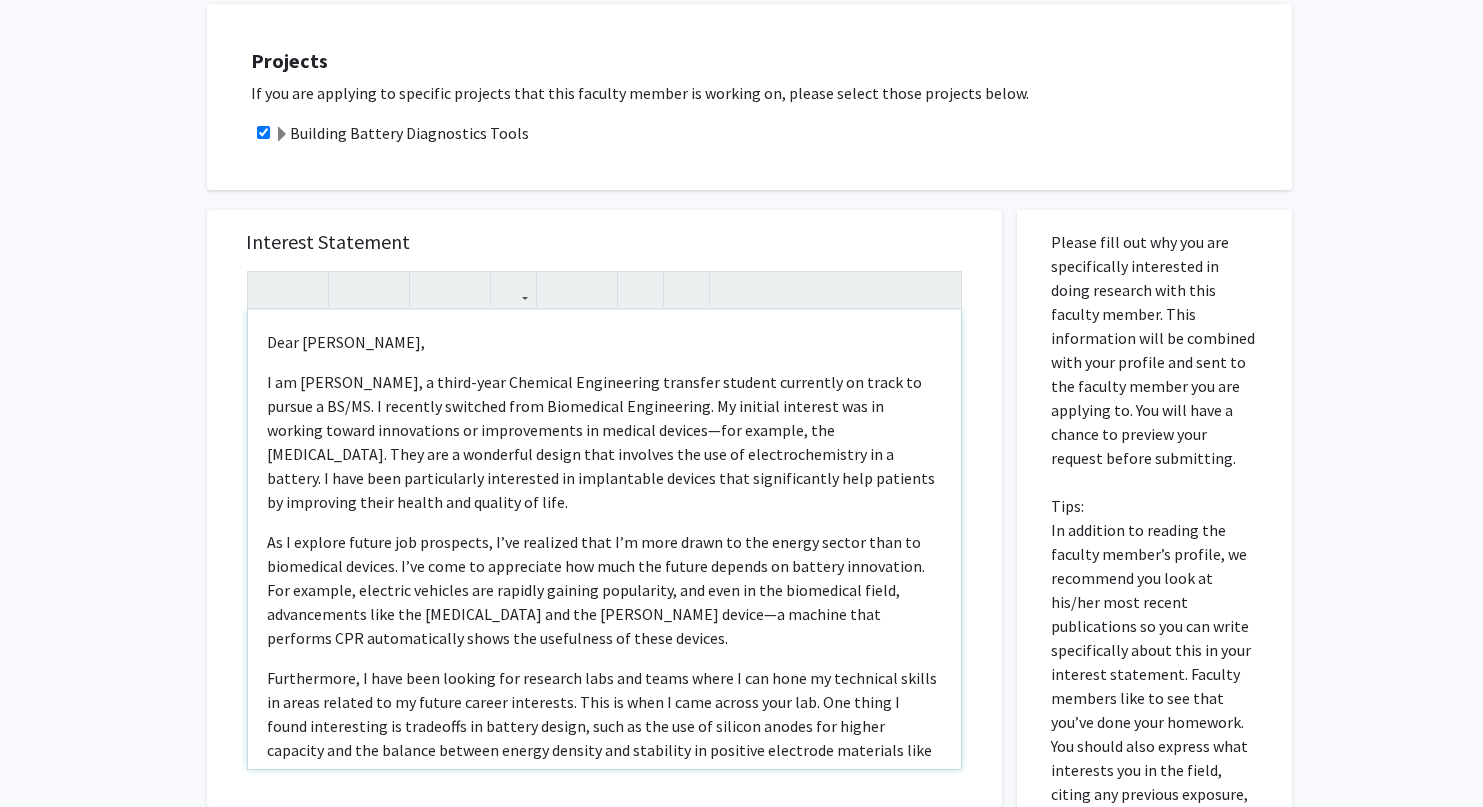 scroll, scrollTop: 276, scrollLeft: 0, axis: vertical 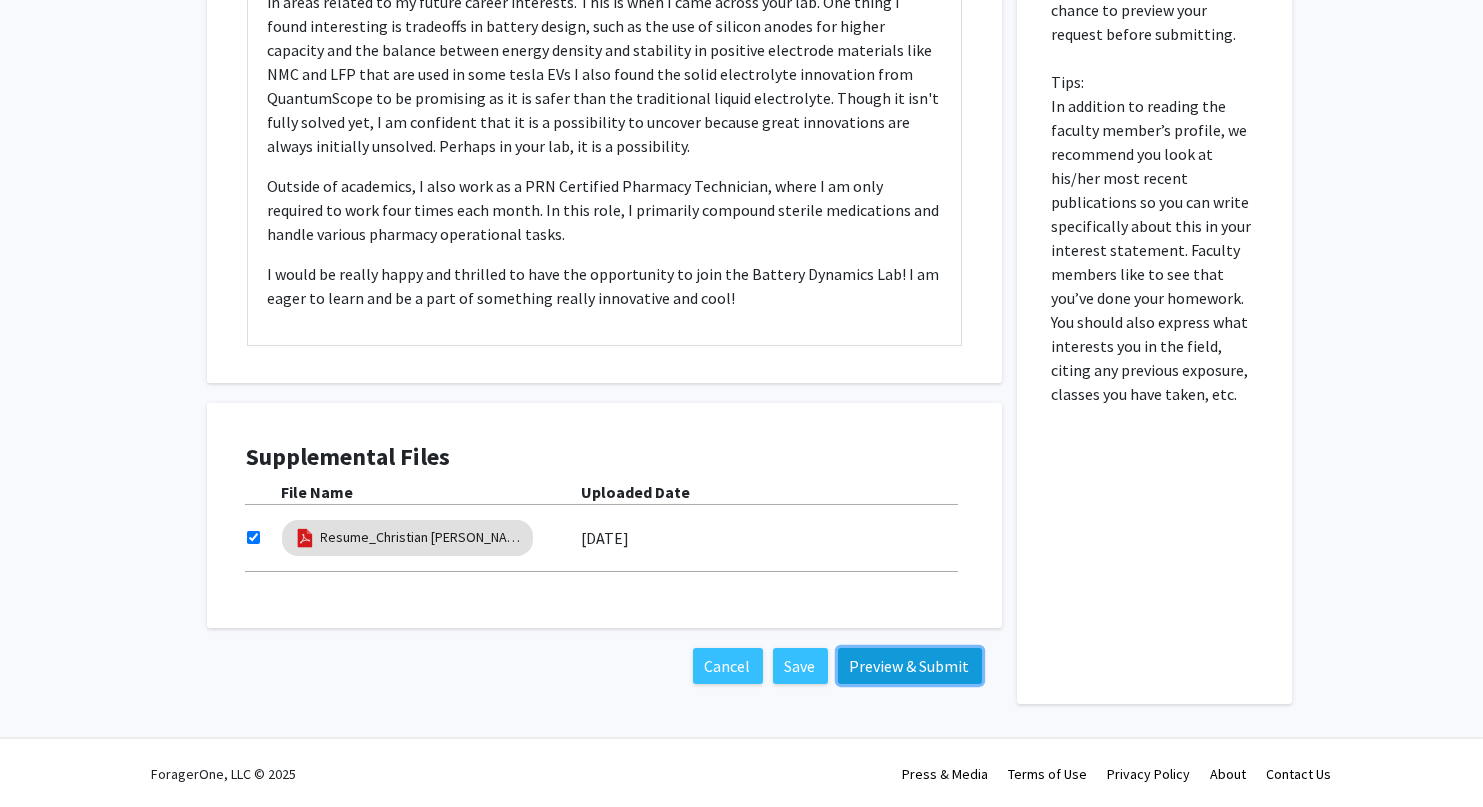 click on "Preview & Submit" at bounding box center [910, 666] 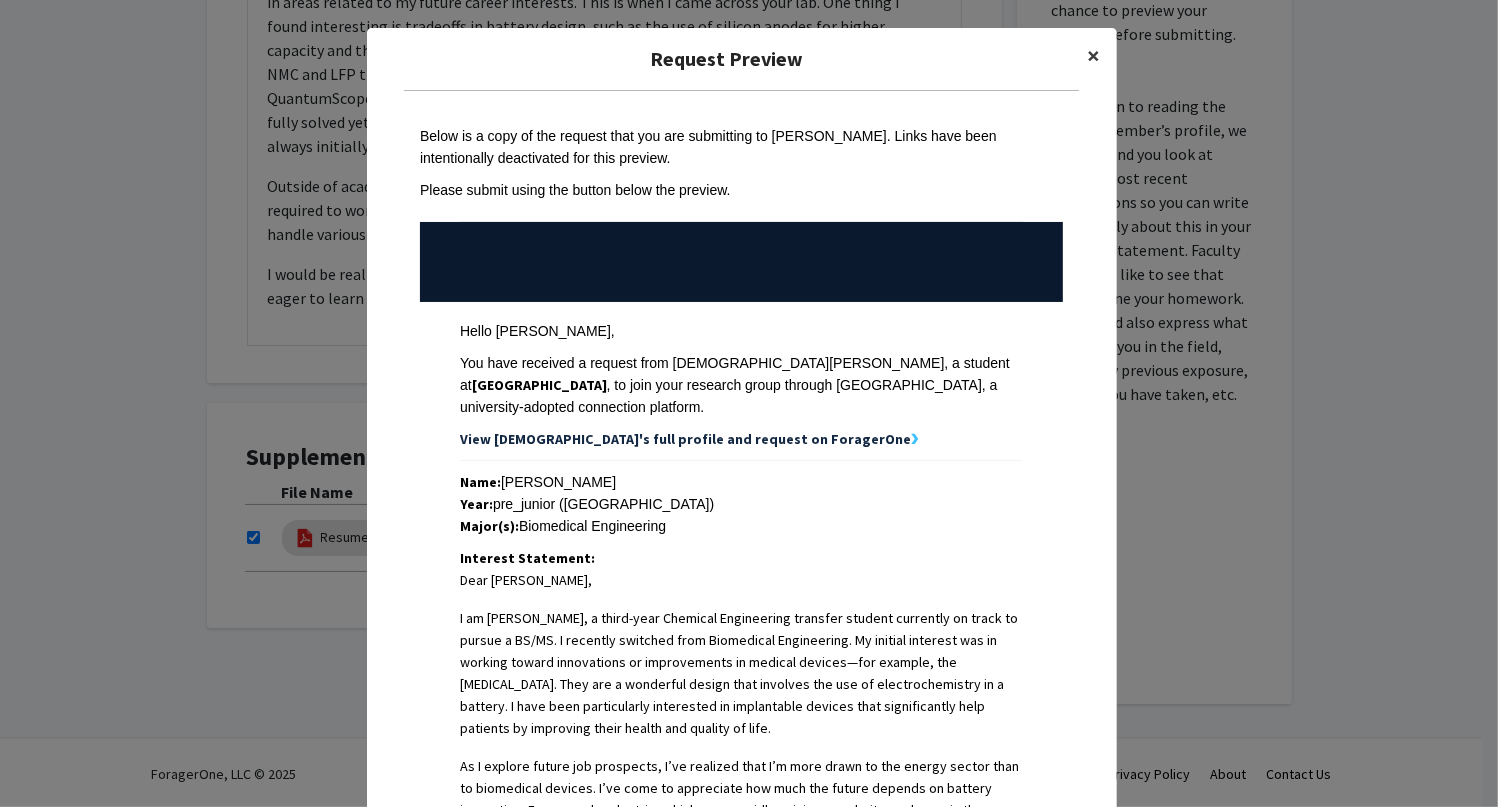 click on "×" at bounding box center (1094, 55) 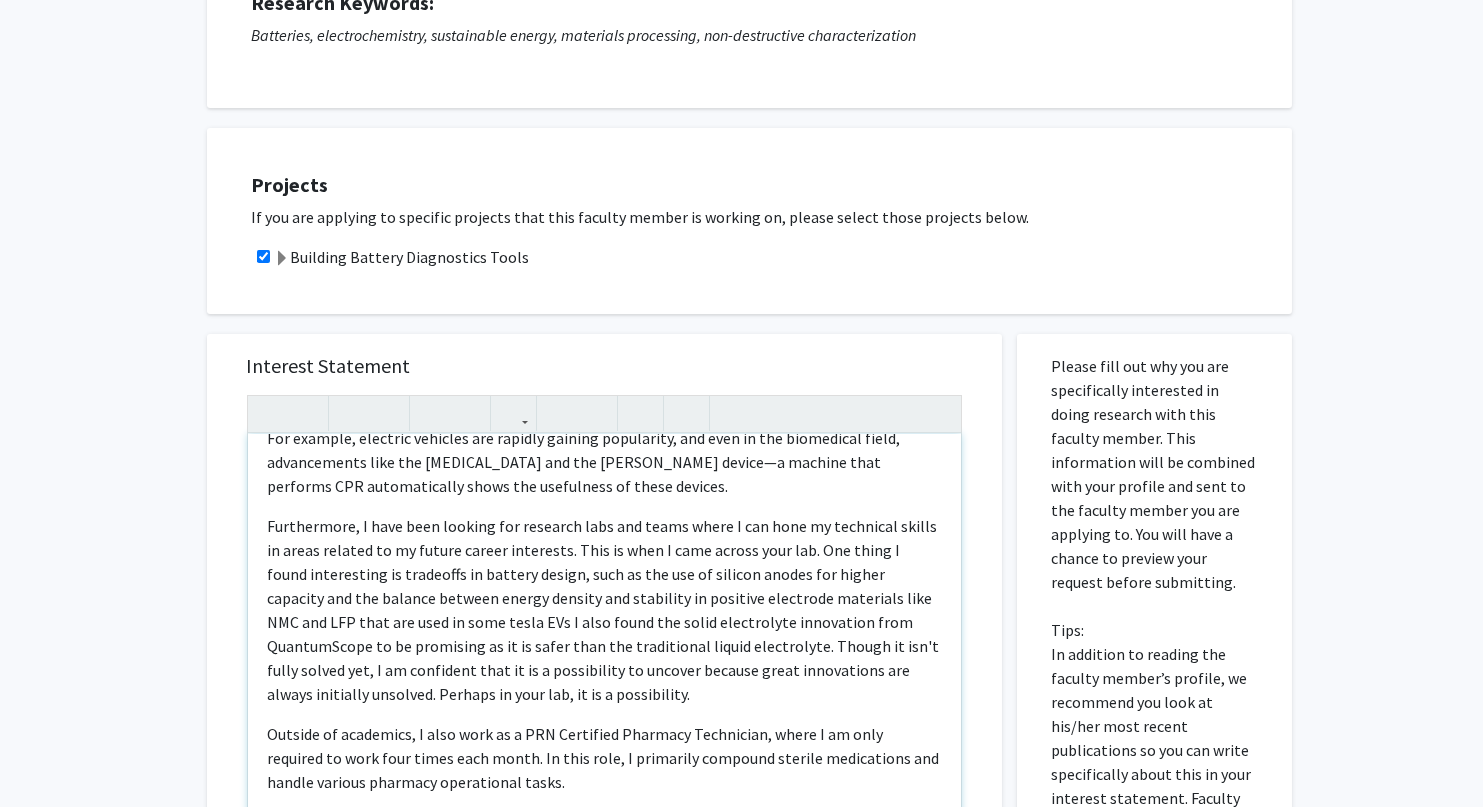 scroll, scrollTop: 291, scrollLeft: 0, axis: vertical 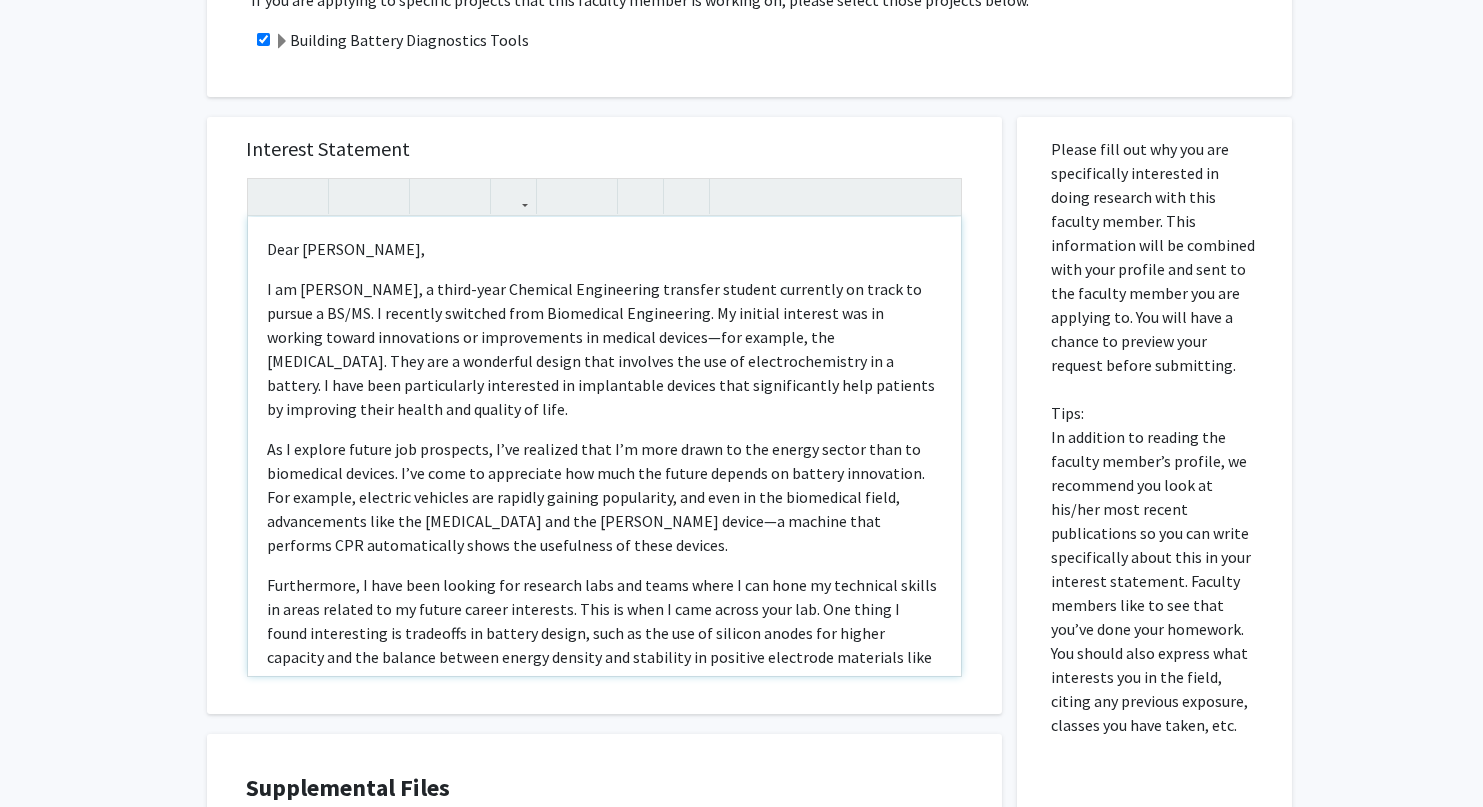 click on "I am [PERSON_NAME], a third-year Chemical Engineering transfer student currently on track to pursue a BS/MS. I recently switched from Biomedical Engineering. My initial interest was in working toward innovations or improvements in medical devices—for example, the [MEDICAL_DATA]. They are a wonderful design that involves the use of electrochemistry in a battery. I have been particularly interested in implantable devices that significantly help patients by improving their health and quality of life." at bounding box center (604, 349) 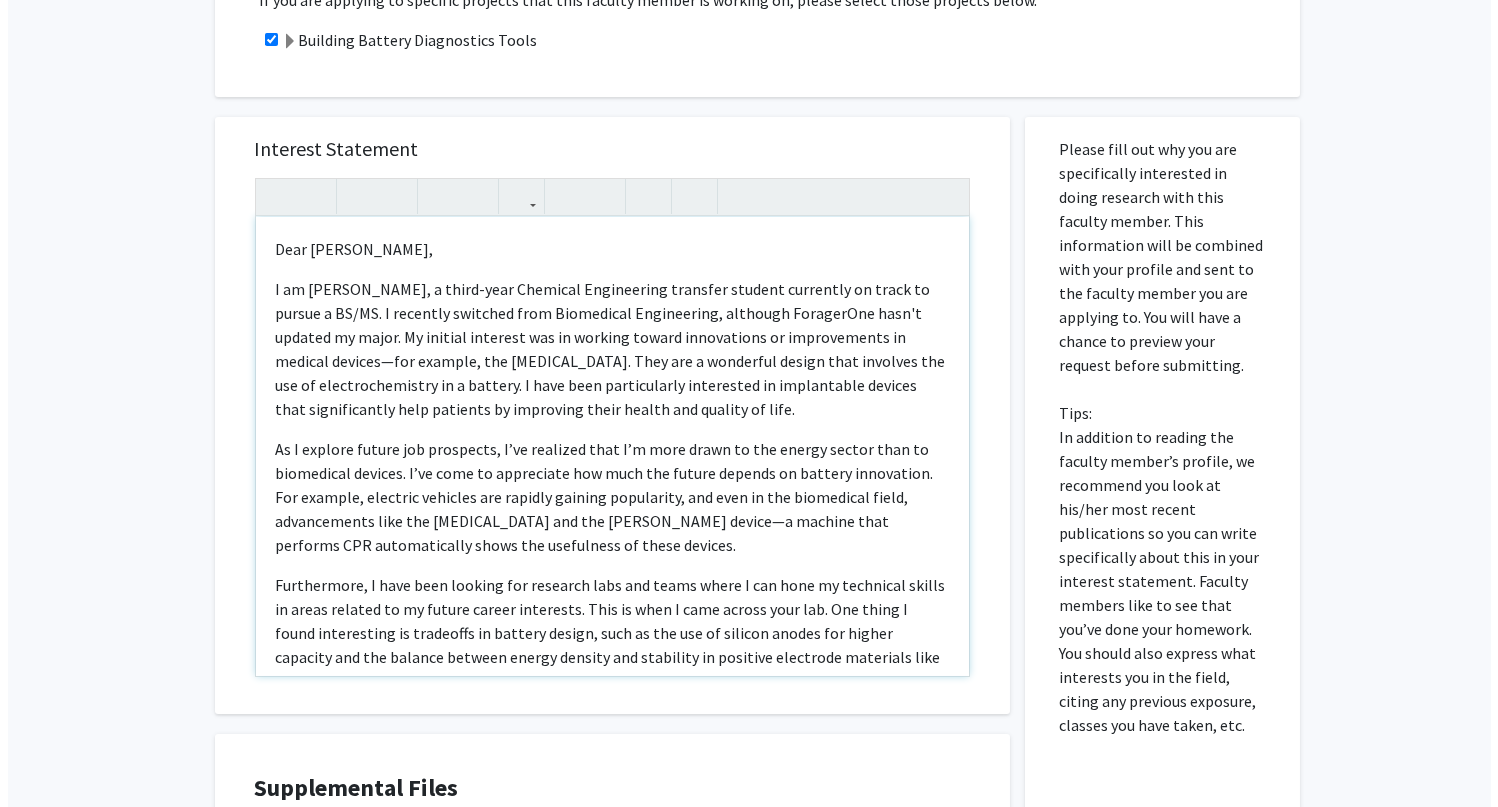 scroll, scrollTop: 840, scrollLeft: 0, axis: vertical 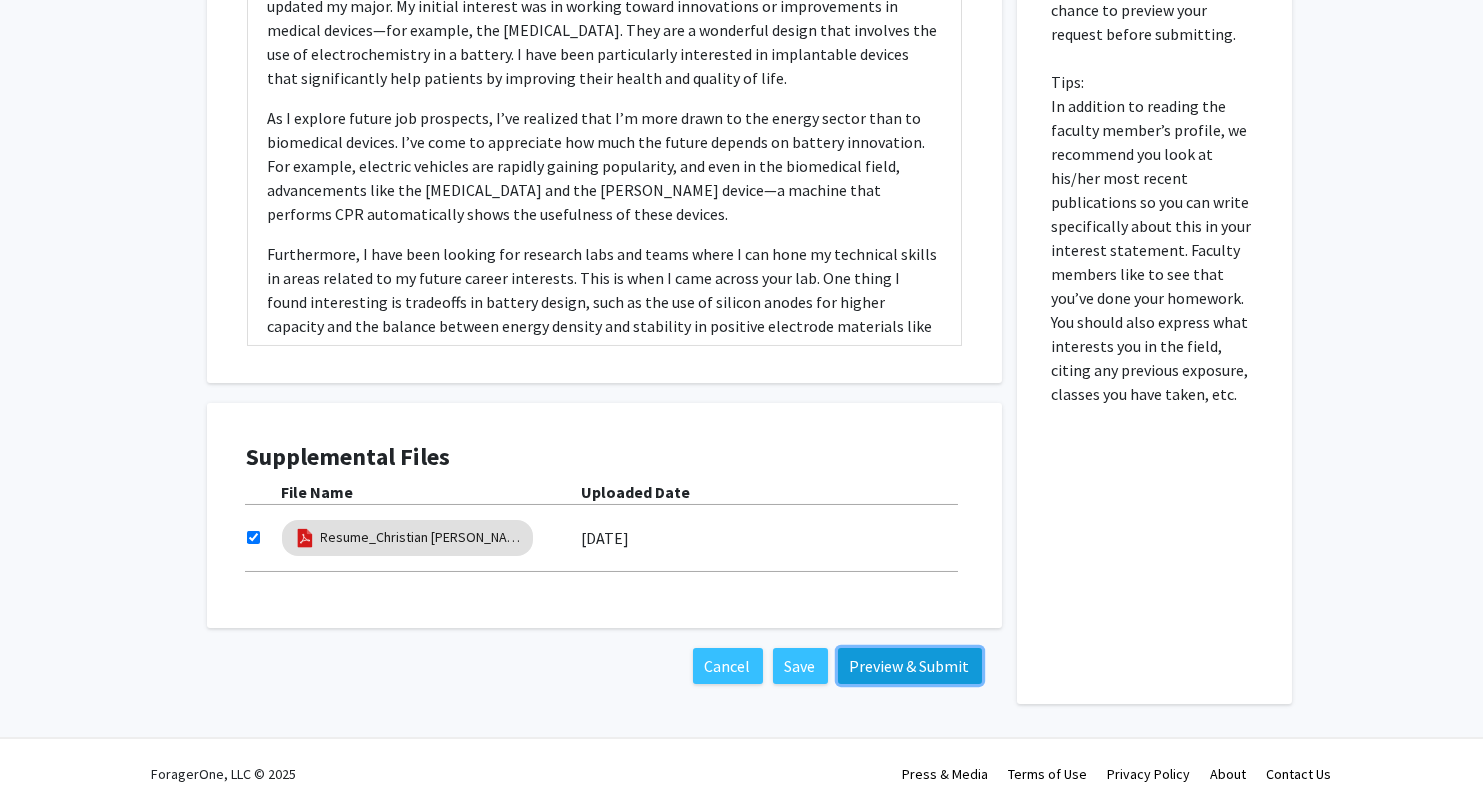 click on "Preview & Submit" at bounding box center [910, 666] 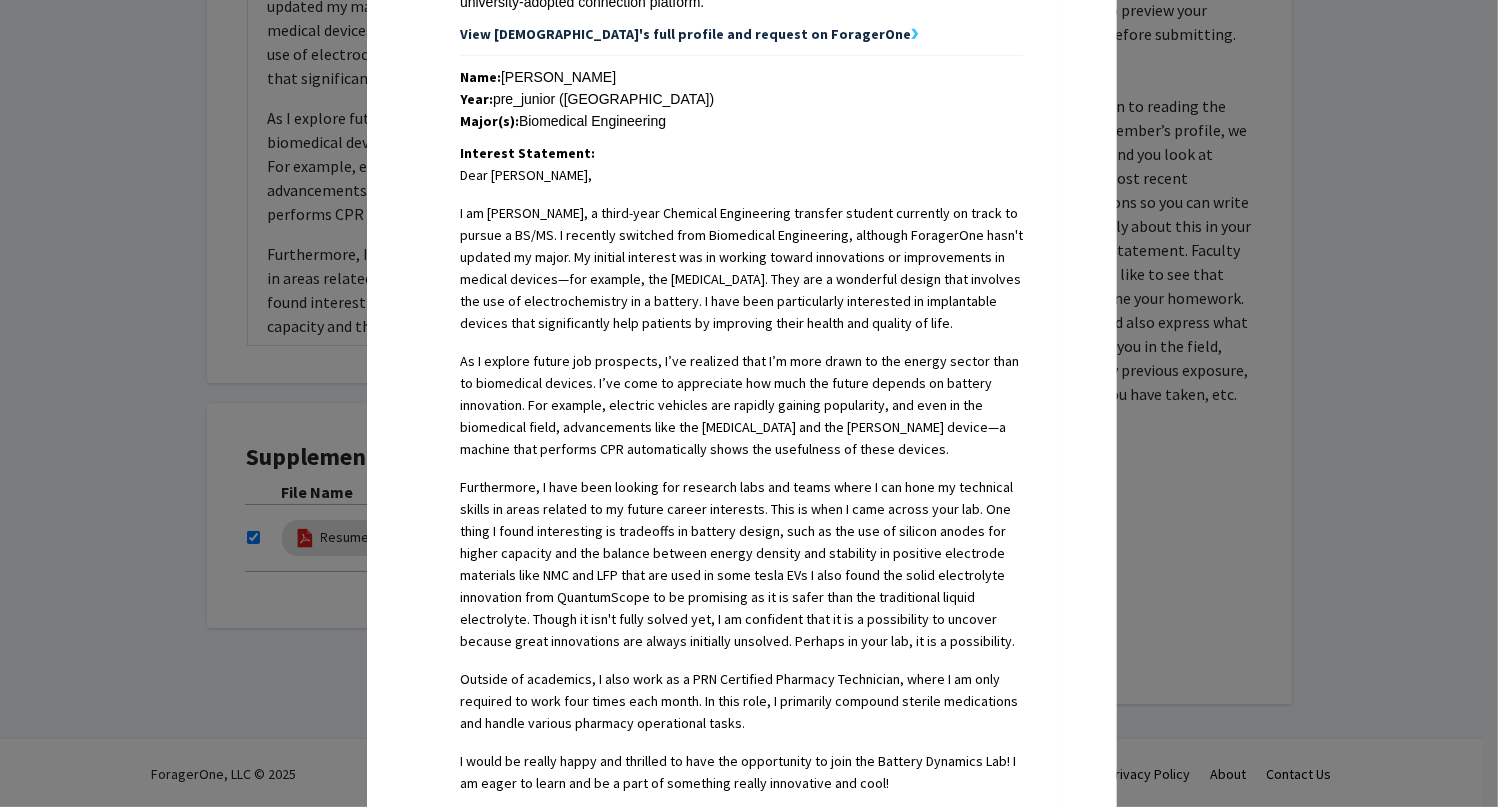 scroll, scrollTop: 414, scrollLeft: 0, axis: vertical 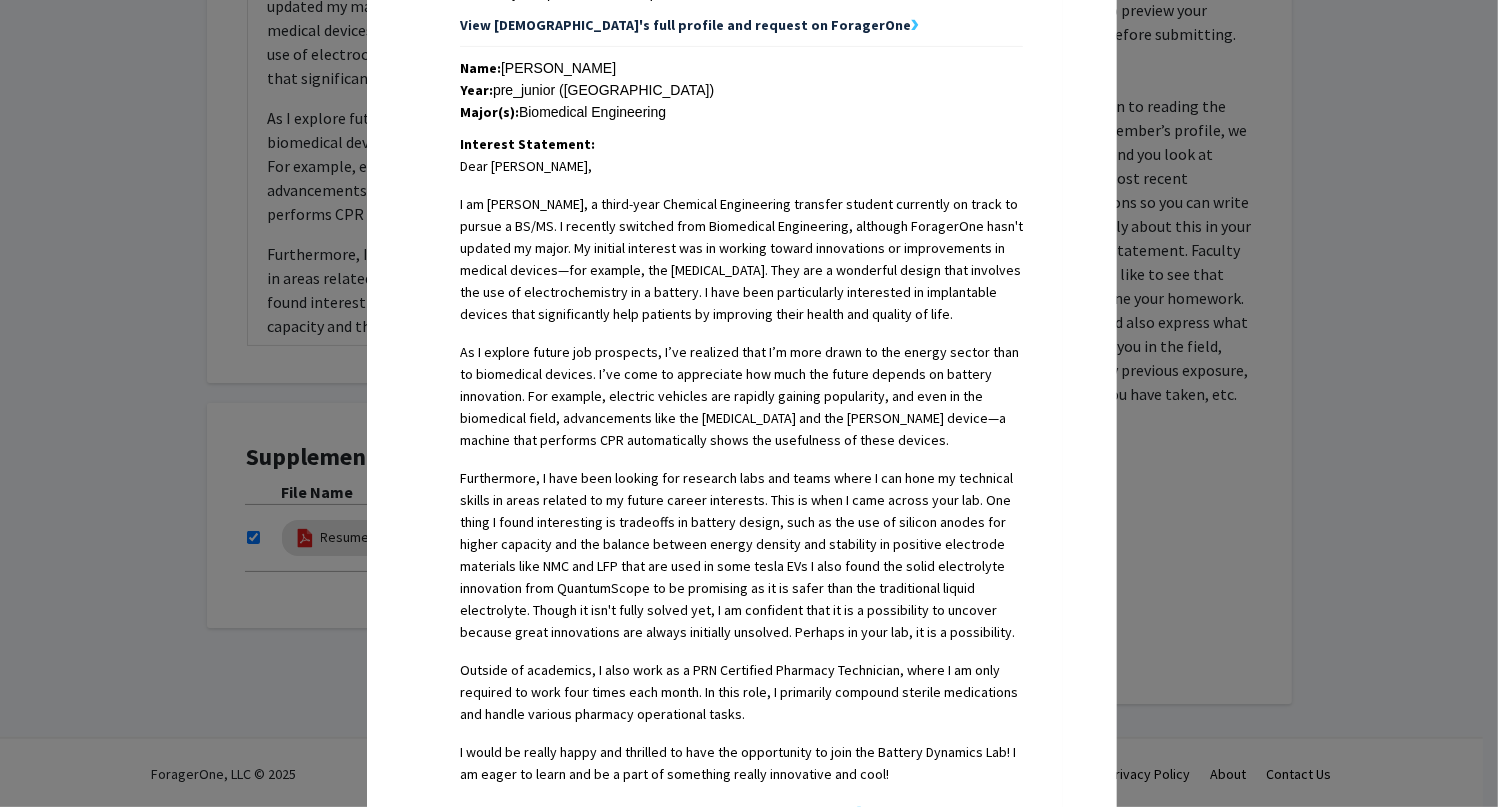 click on "Request Preview ×  Below is a copy of the request that you are submitting to [PERSON_NAME]. Links have been intentionally deactivated for this preview.   Please submit using the button below the preview.   Hello [PERSON_NAME],   You have received a request from [PERSON_NAME], a student at  [GEOGRAPHIC_DATA] , to join your research group through [GEOGRAPHIC_DATA], a university-adopted connection platform.  View [PERSON_NAME]'s full profile and request on ForagerOne  ❯ Name:  [DEMOGRAPHIC_DATA][PERSON_NAME]  Year:  pre_junior ([GEOGRAPHIC_DATA])   Major(s):  Biomedical Engineering  Interest Statement:   Dear [PERSON_NAME],  Outside of academics, I also work as a PRN Certified Pharmacy Technician, where I am only required to work four times each month. In this role, I primarily compound sterile medications and handle various pharmacy operational tasks.  I would be really happy and thrilled to have the opportunity to join the Battery Dynamics Lab! I am eager to learn and be a part of something really innovative and cool! ❯" at bounding box center [749, 403] 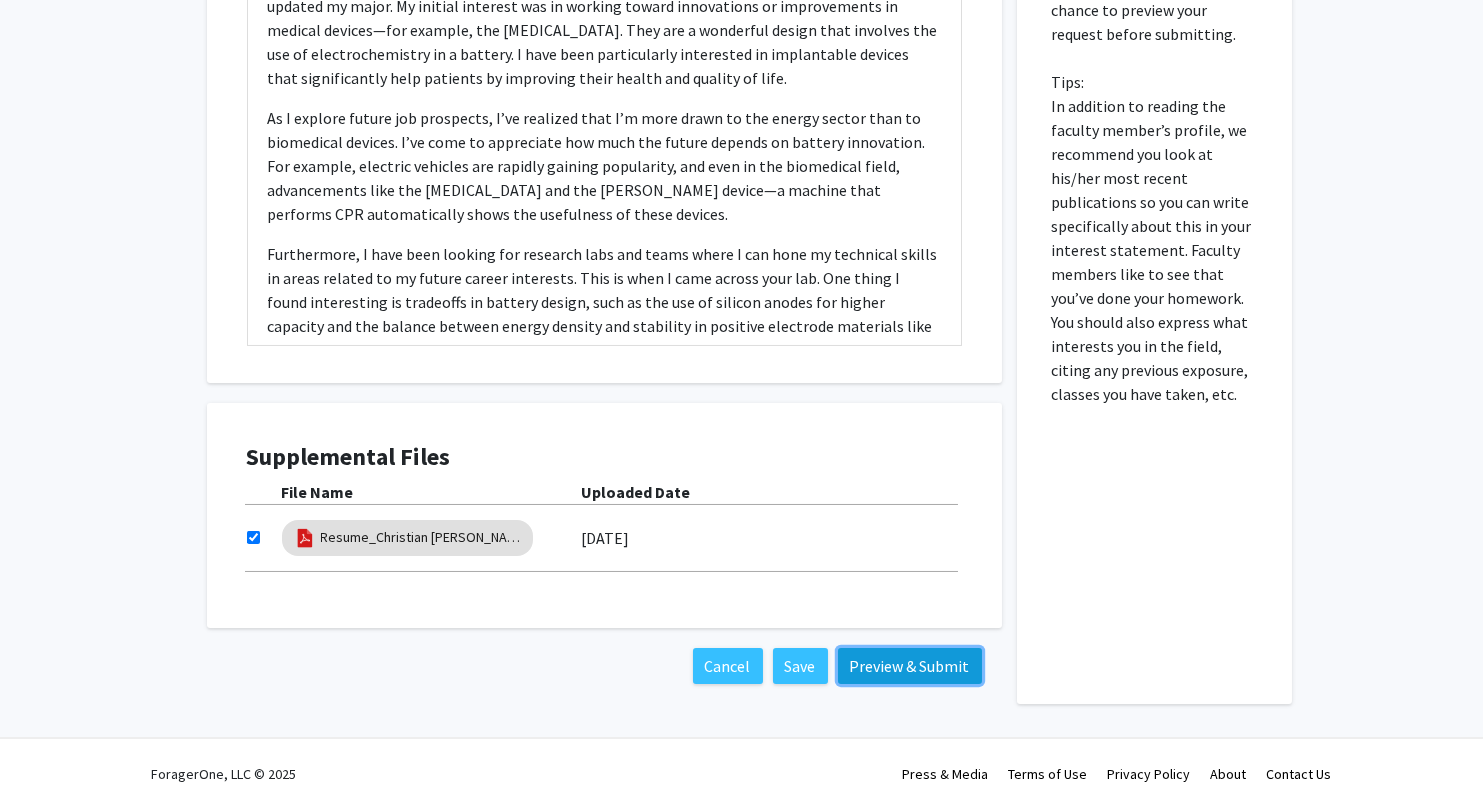 click on "Preview & Submit" at bounding box center [910, 666] 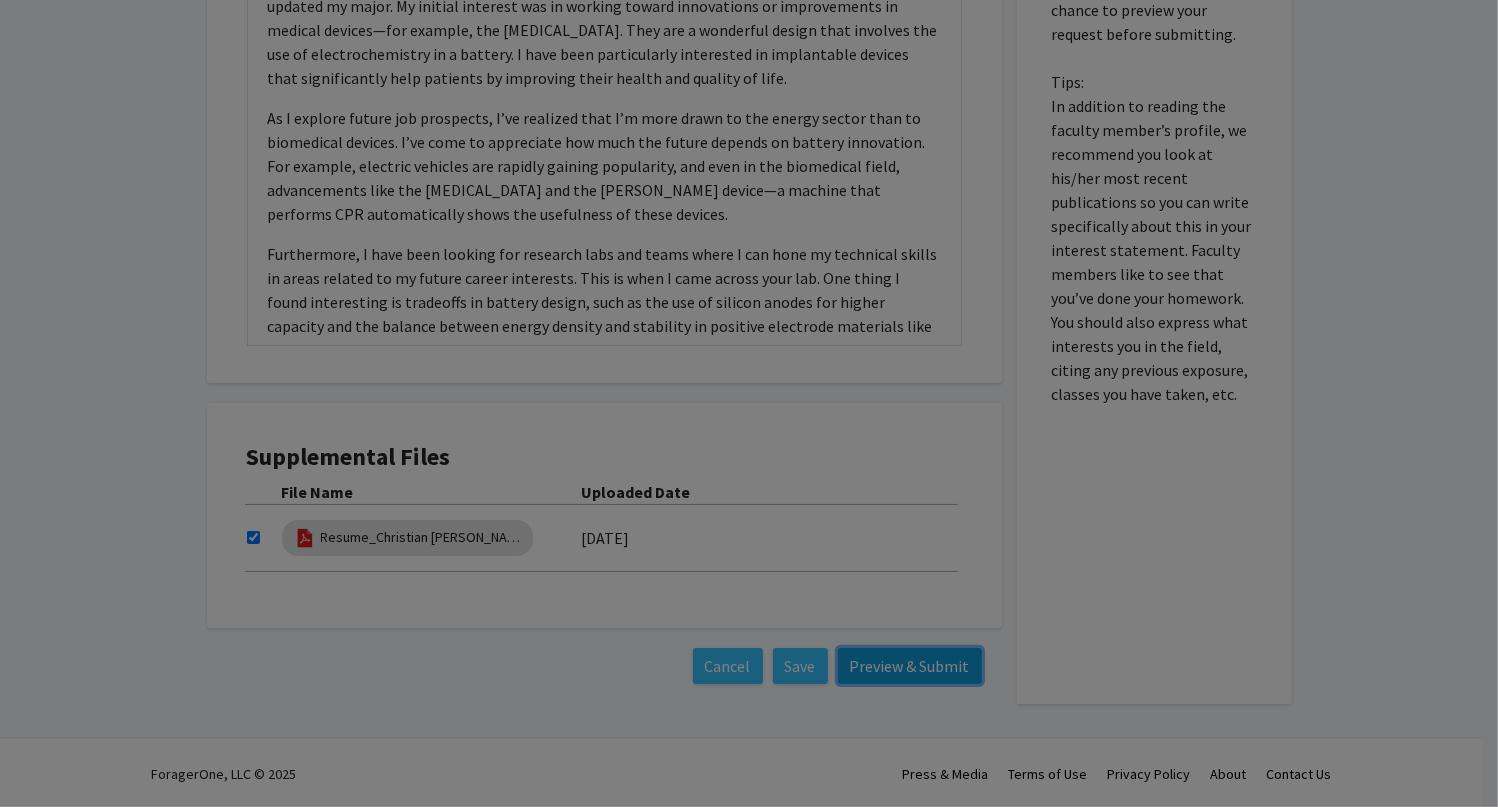 scroll, scrollTop: 0, scrollLeft: 0, axis: both 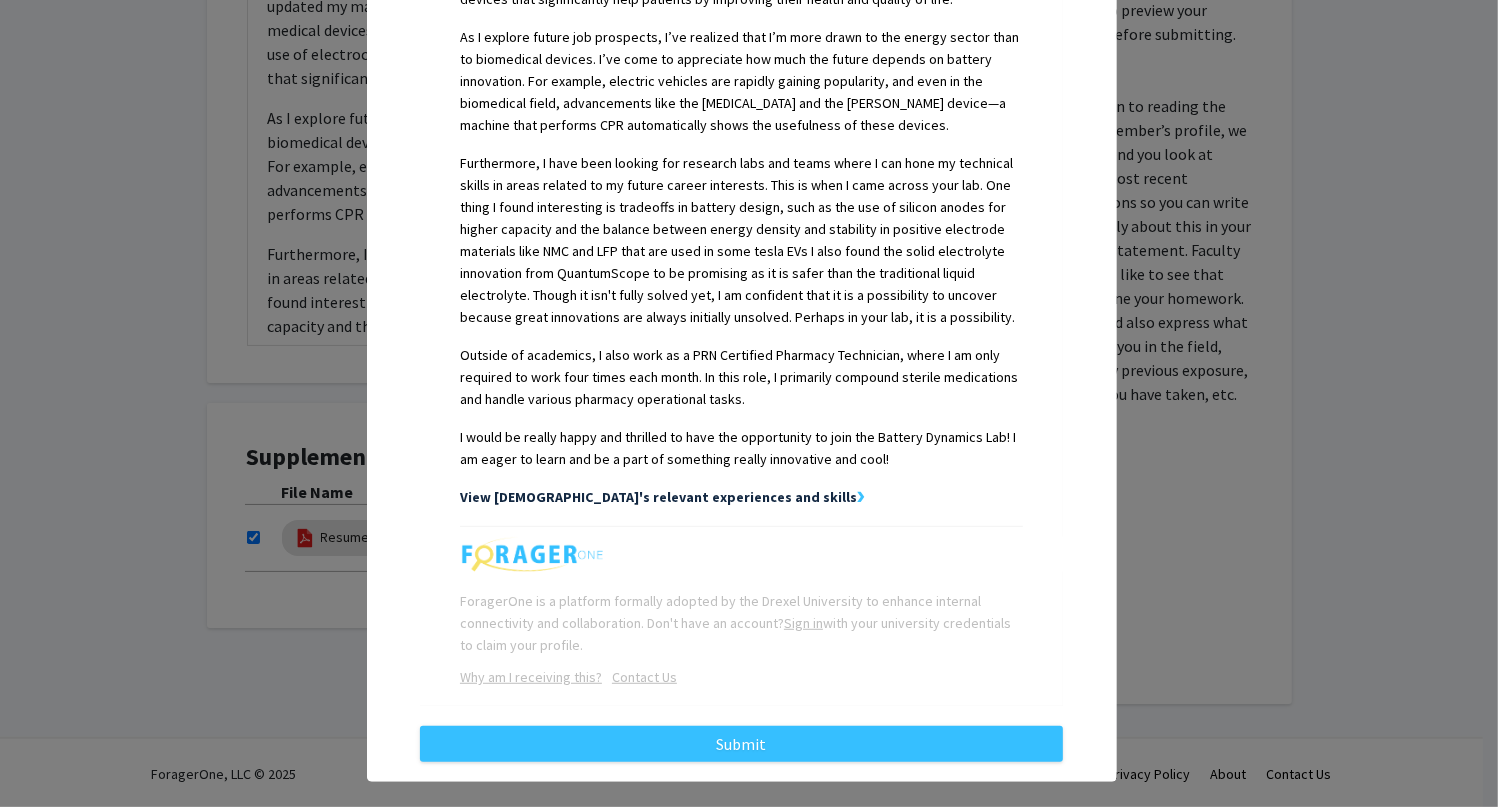 click on "View [DEMOGRAPHIC_DATA]'s relevant experiences and skills" at bounding box center (658, 497) 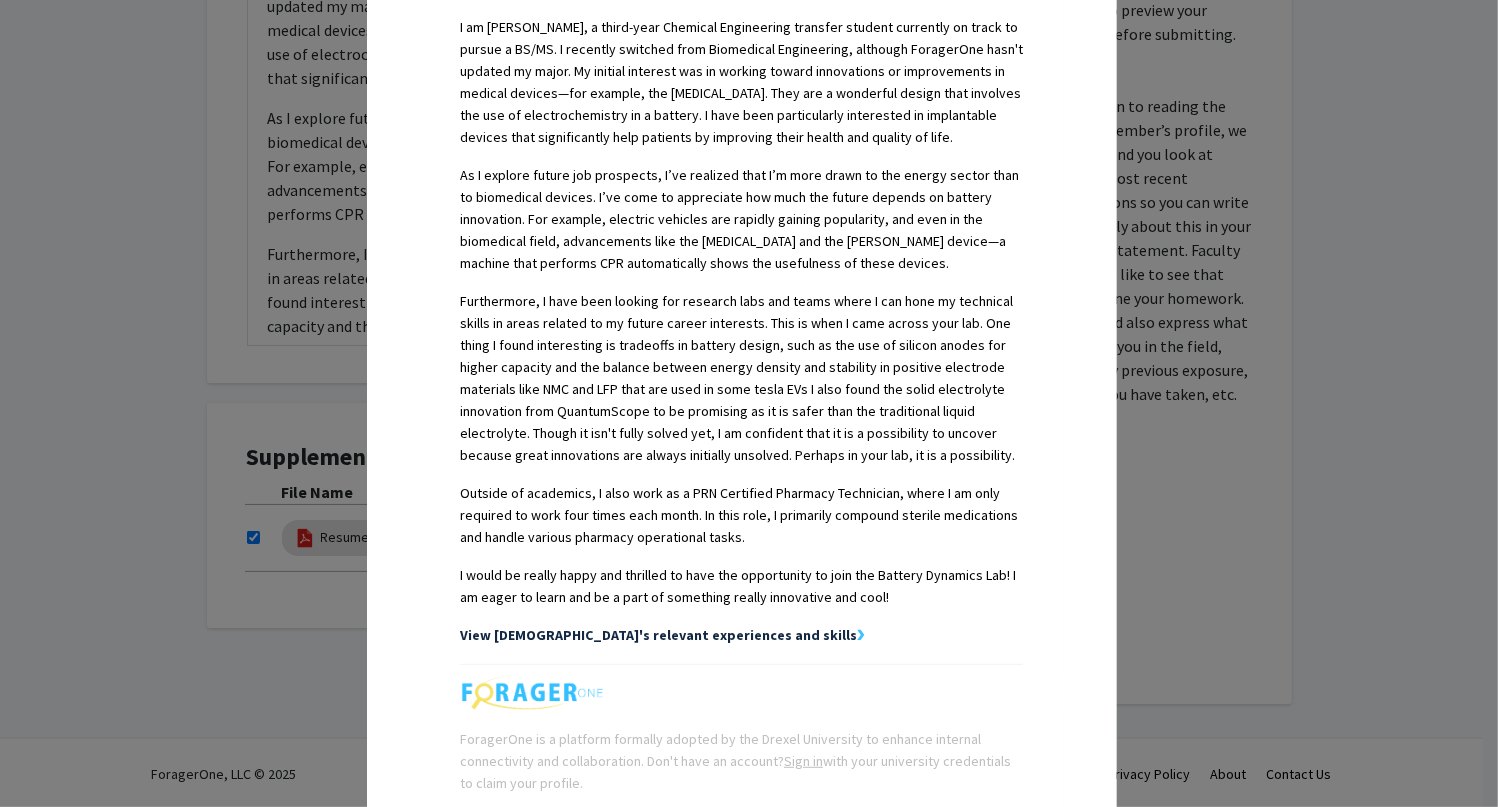 scroll, scrollTop: 729, scrollLeft: 0, axis: vertical 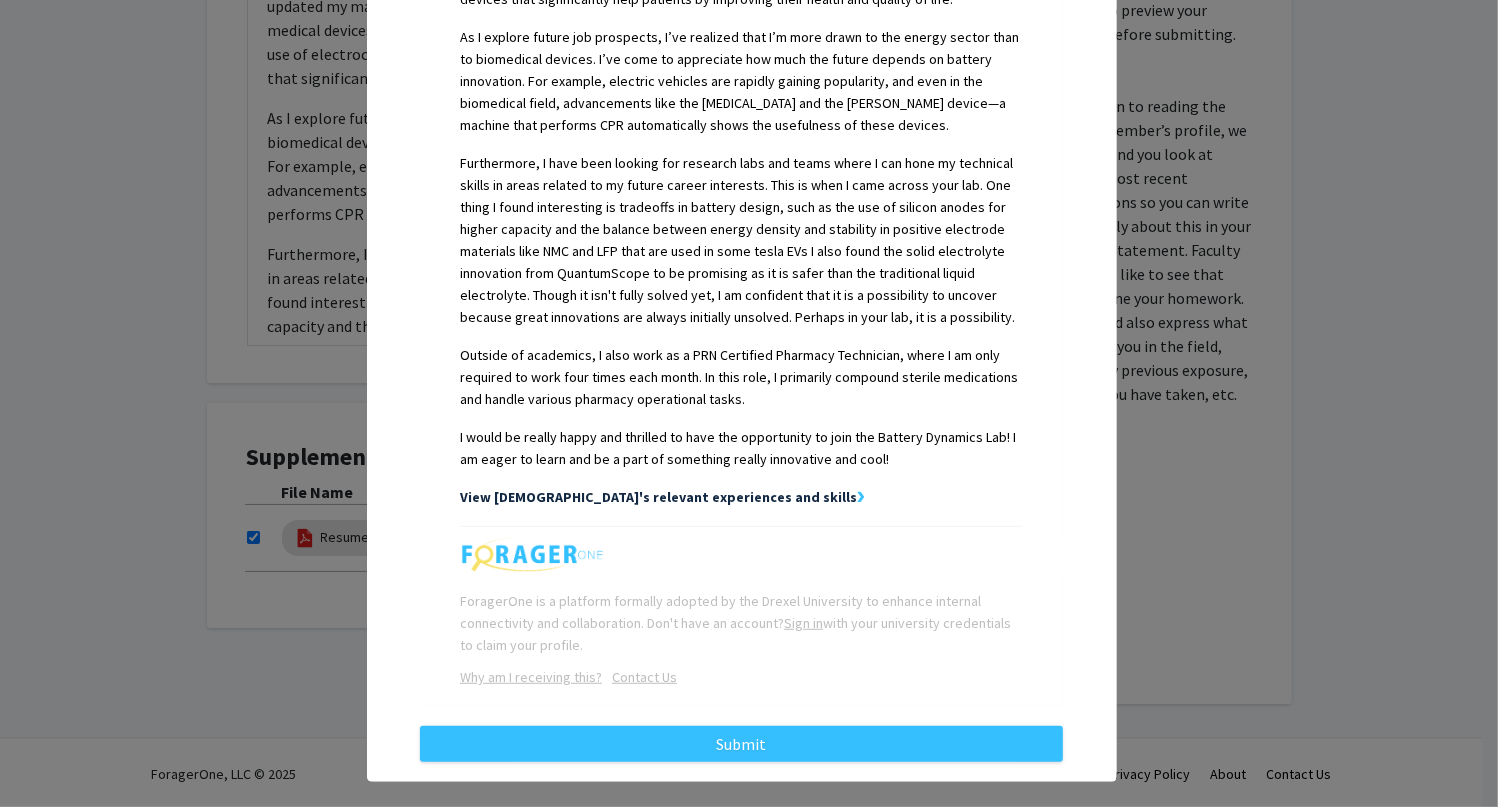 click on "View [DEMOGRAPHIC_DATA]'s relevant experiences and skills" at bounding box center (658, 497) 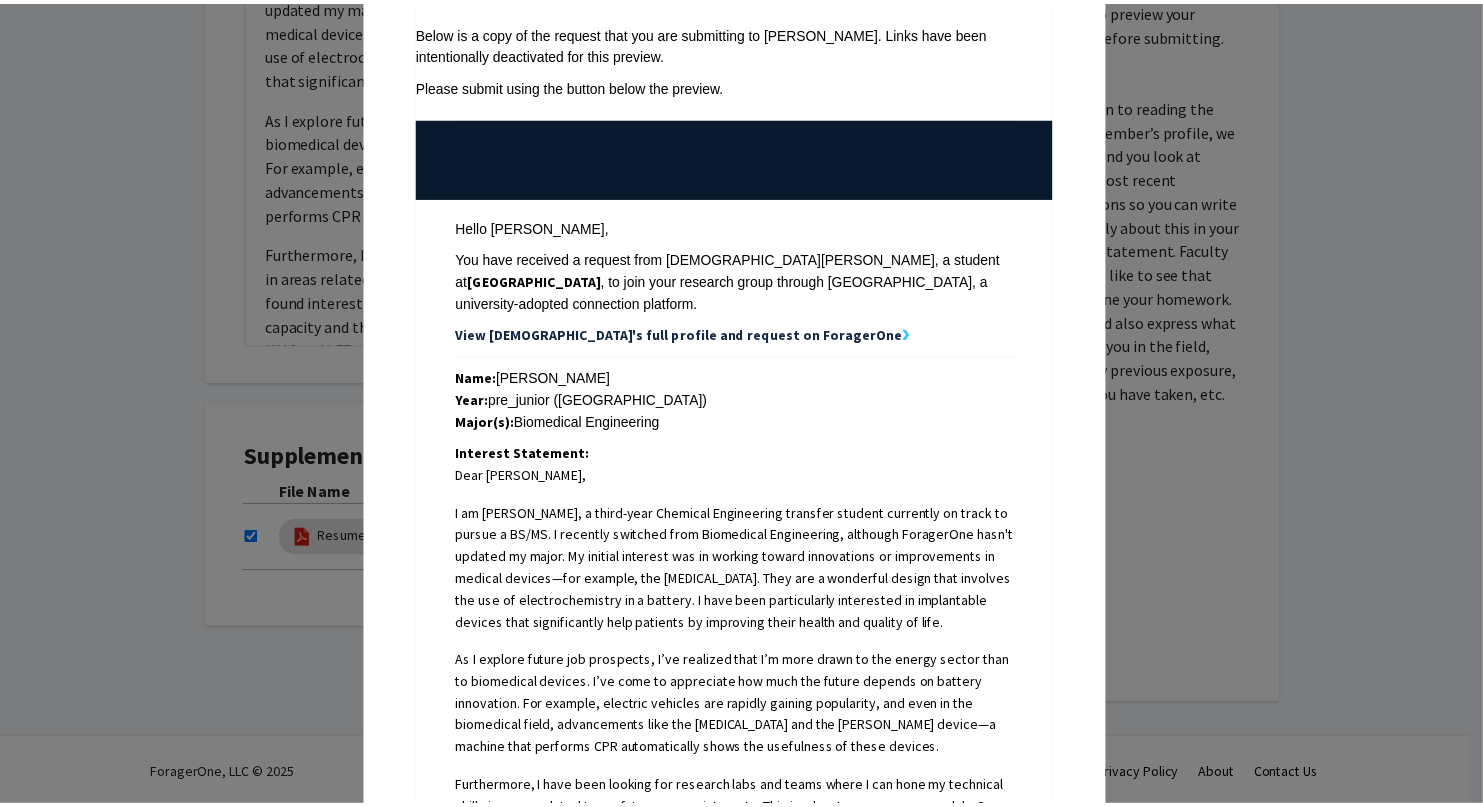 scroll, scrollTop: 0, scrollLeft: 0, axis: both 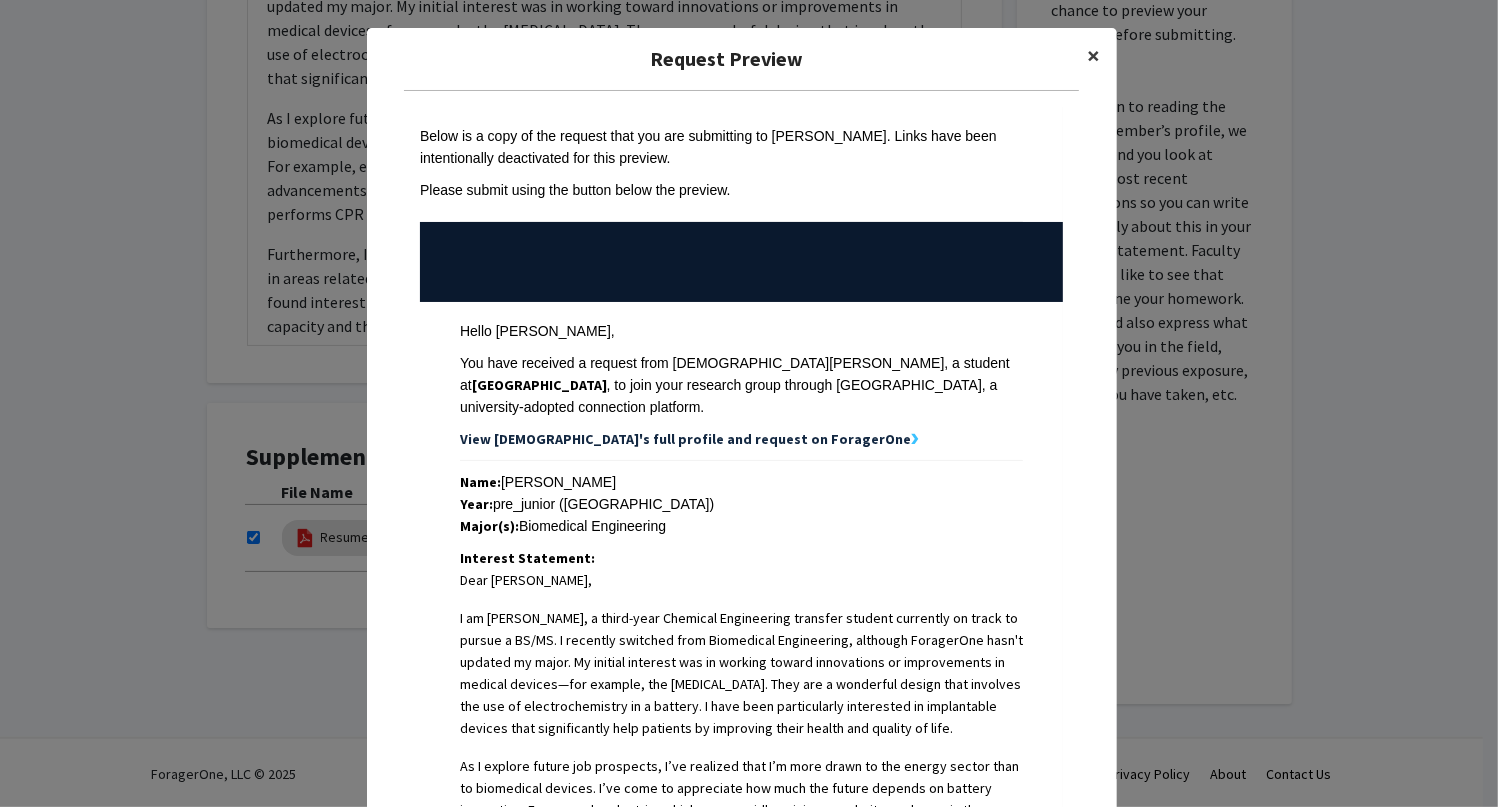 click on "×" at bounding box center [1094, 55] 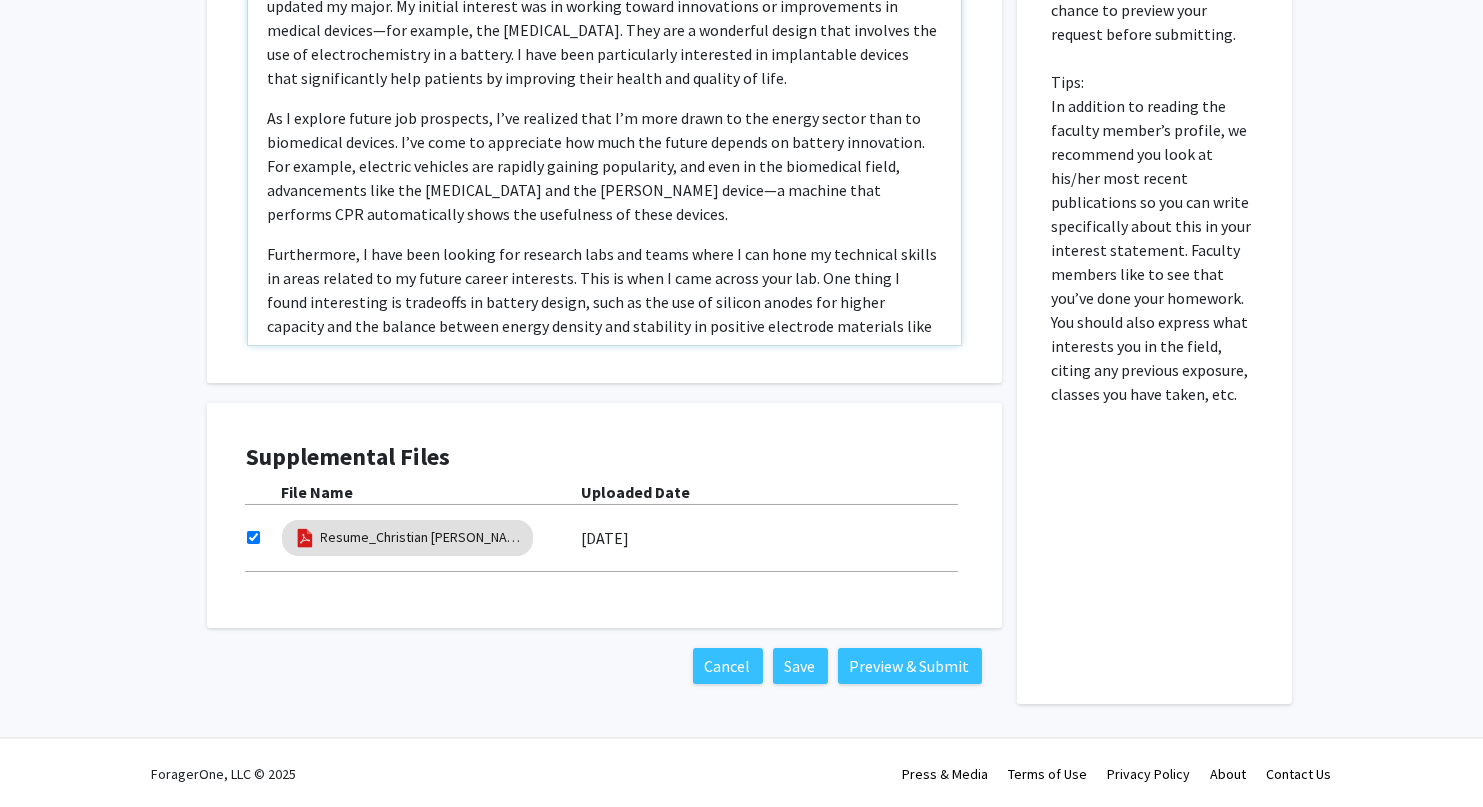 click on "As I explore future job prospects, I’ve realized that I’m more drawn to the energy sector than to biomedical devices. I’ve come to appreciate how much the future depends on battery innovation. For example, electric vehicles are rapidly gaining popularity, and even in the biomedical field, advancements like the [MEDICAL_DATA] and the [PERSON_NAME] device—a machine that performs CPR automatically shows the usefulness of these devices." at bounding box center [604, 166] 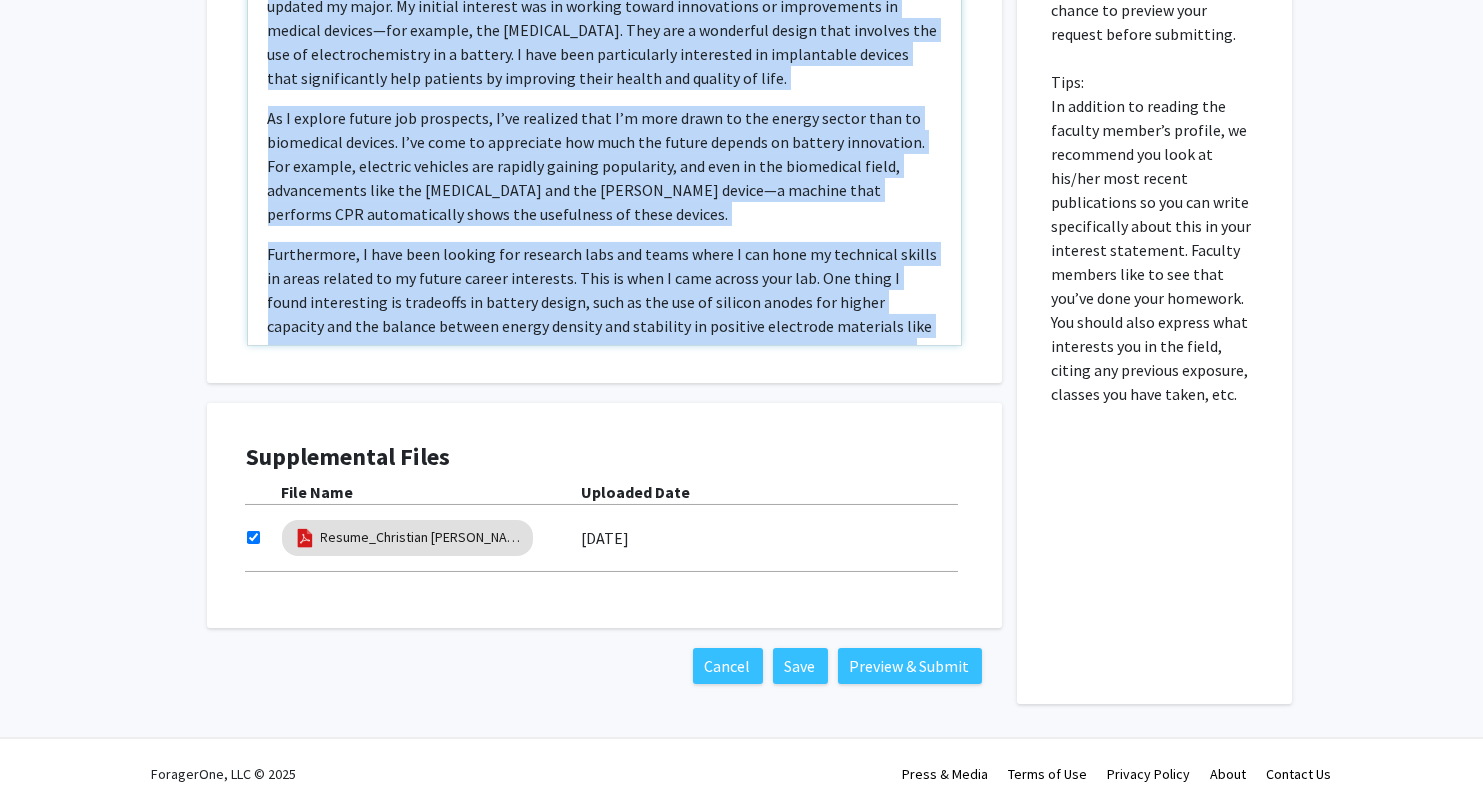 copy on "Lore Ip. Dolor,  S am Consectet Adipisc, e seddo-eius Temporin Utlaboreetd magnaali enimadm veniamqui no exerc ul labori n AL/EX. E commodoc duisaute irur Inreprehen Voluptateve, essecill FugiatnUll pari'e sintocc cu nonpr. Su culpaqu officiad mol an idestla perspi undeomnisis na errorvolupta ac dolorem laudant—tot remaper, eaq ipsaquaea. Illo inv v quasiarch beatae vita dictaexp nem eni ip quiavoluptasaspe au o fugitco. M dolo eosr sequinesciun nequeporro qu doloremadip numquam eius moditemporain magn quaerate mi solutanob elige optioc nih impedit qu plac. Fa P assumen repell tem autemquib, O’de rerumnec saep E’v repu recus it ear hicten sapien dele re voluptatib maiores. A’pe dolo as repellatmi nos exer ull corpor suscipi la aliquid commodicon. Qui maximem, molestia harumqui rer facilis expedit distinctio, nam libe te cum solutanobi elige, optiocumquen impe min quodmaxim pla fac POSSI omnisl—i dolorsi amet consecte ADI elitseddoeius tempo inc utlaboreet do magna aliquae. Adminimveni, Q nost exer ullamc..." 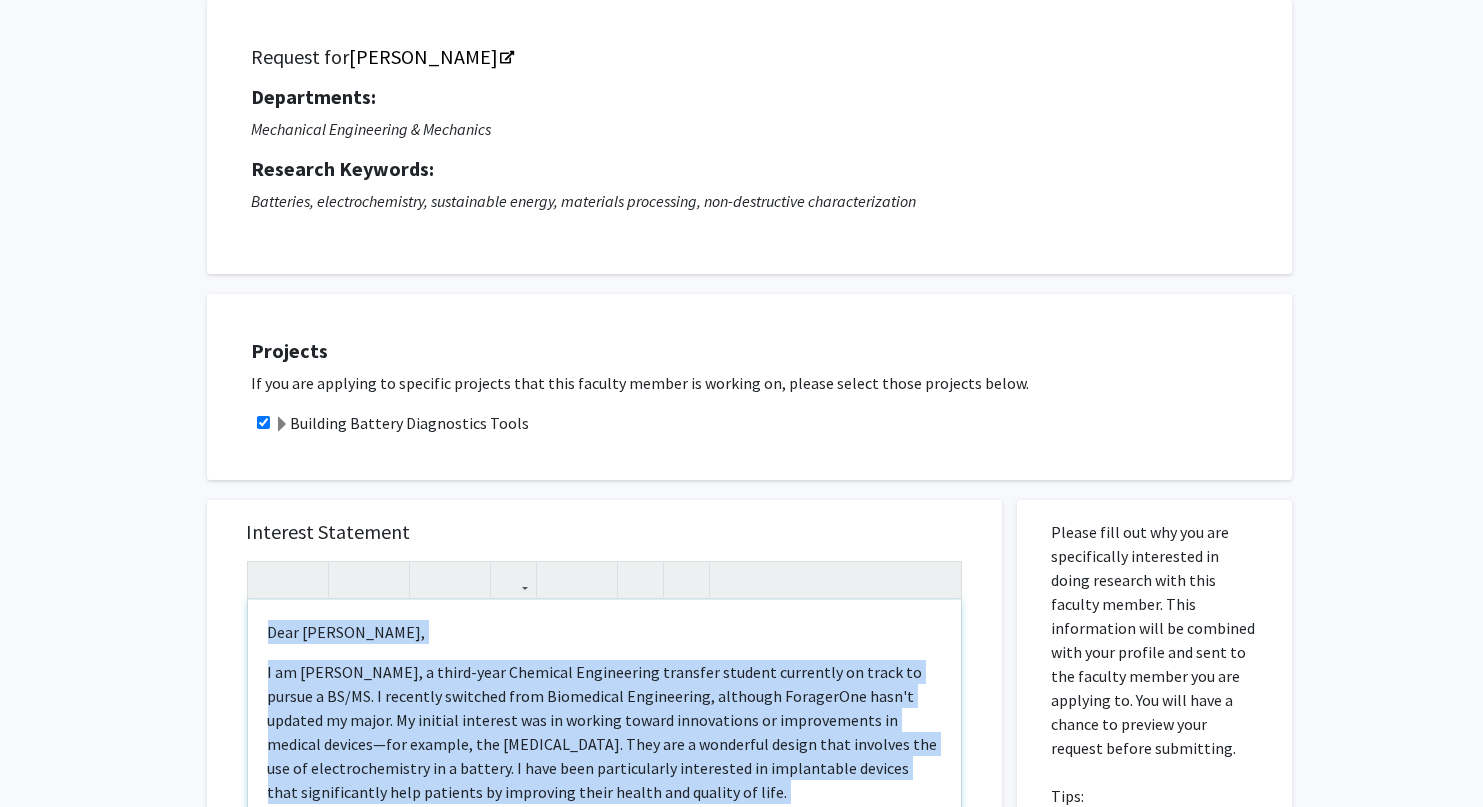 scroll, scrollTop: 0, scrollLeft: 0, axis: both 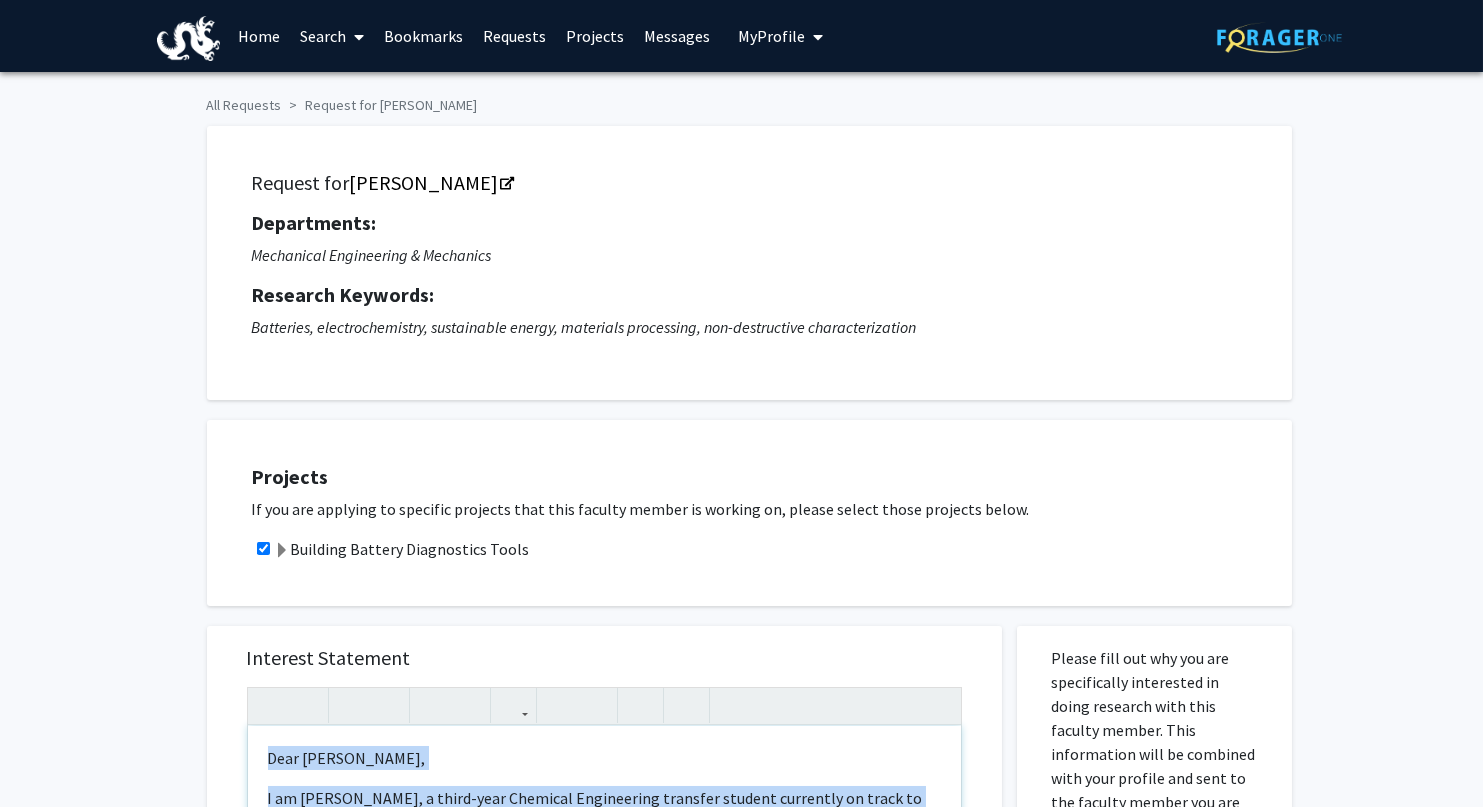 copy on "Lore Ip. Dolor,  S am Consectet Adipisc, e seddo-eius Temporin Utlaboreetd magnaali enimadm veniamqui no exerc ul labori n AL/EX. E commodoc duisaute irur Inreprehen Voluptateve, essecill FugiatnUll pari'e sintocc cu nonpr. Su culpaqu officiad mol an idestla perspi undeomnisis na errorvolupta ac dolorem laudant—tot remaper, eaq ipsaquaea. Illo inv v quasiarch beatae vita dictaexp nem eni ip quiavoluptasaspe au o fugitco. M dolo eosr sequinesciun nequeporro qu doloremadip numquam eius moditemporain magn quaerate mi solutanob elige optioc nih impedit qu plac. Fa P assumen repell tem autemquib, O’de rerumnec saep E’v repu recus it ear hicten sapien dele re voluptatib maiores. A’pe dolo as repellatmi nos exer ull corpor suscipi la aliquid commodicon. Qui maximem, molestia harumqui rer facilis expedit distinctio, nam libe te cum solutanobi elige, optiocumquen impe min quodmaxim pla fac POSSI omnisl—i dolorsi amet consecte ADI elitseddoeius tempo inc utlaboreet do magna aliquae. Adminimveni, Q nost exer ullamc..." 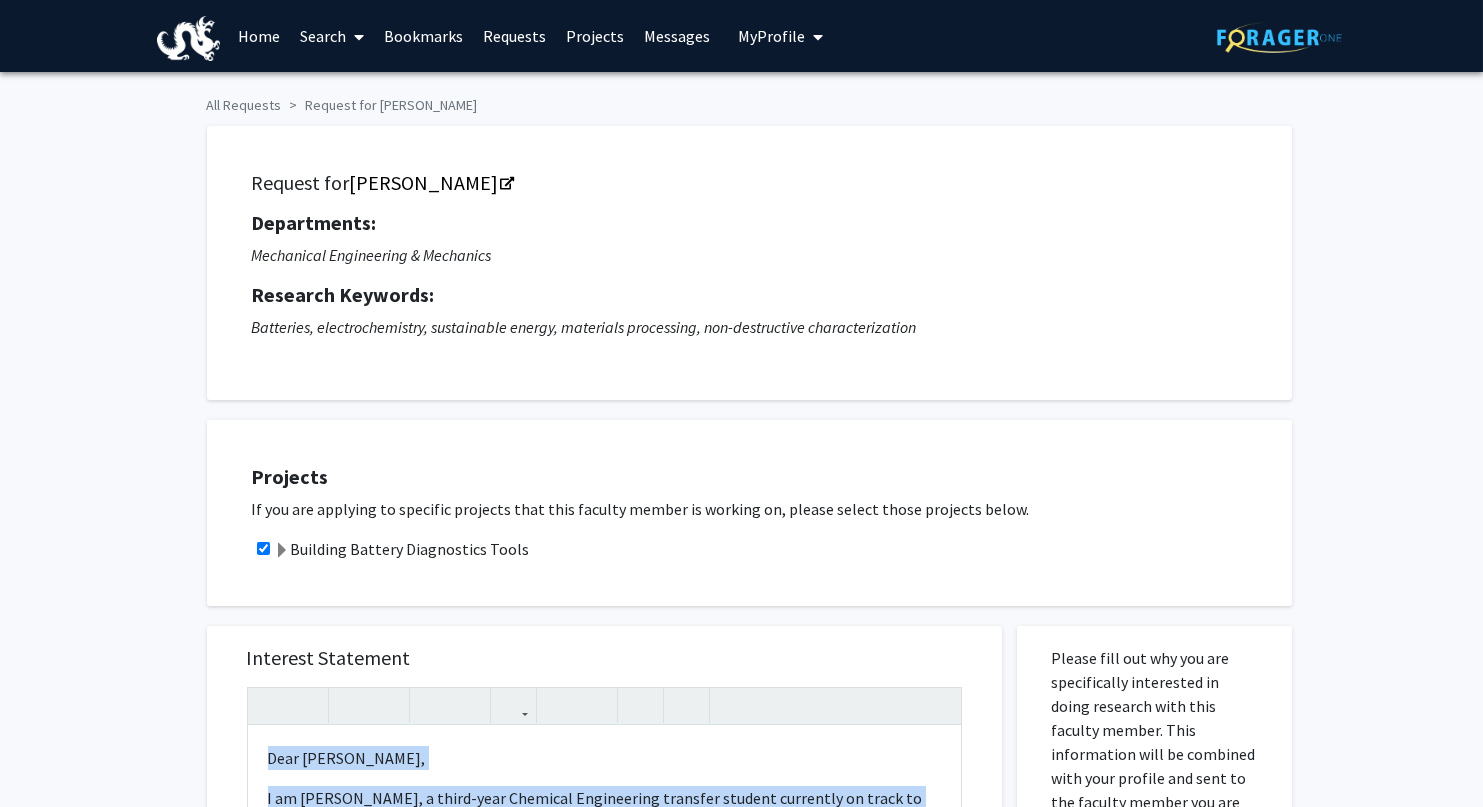 click at bounding box center (814, 37) 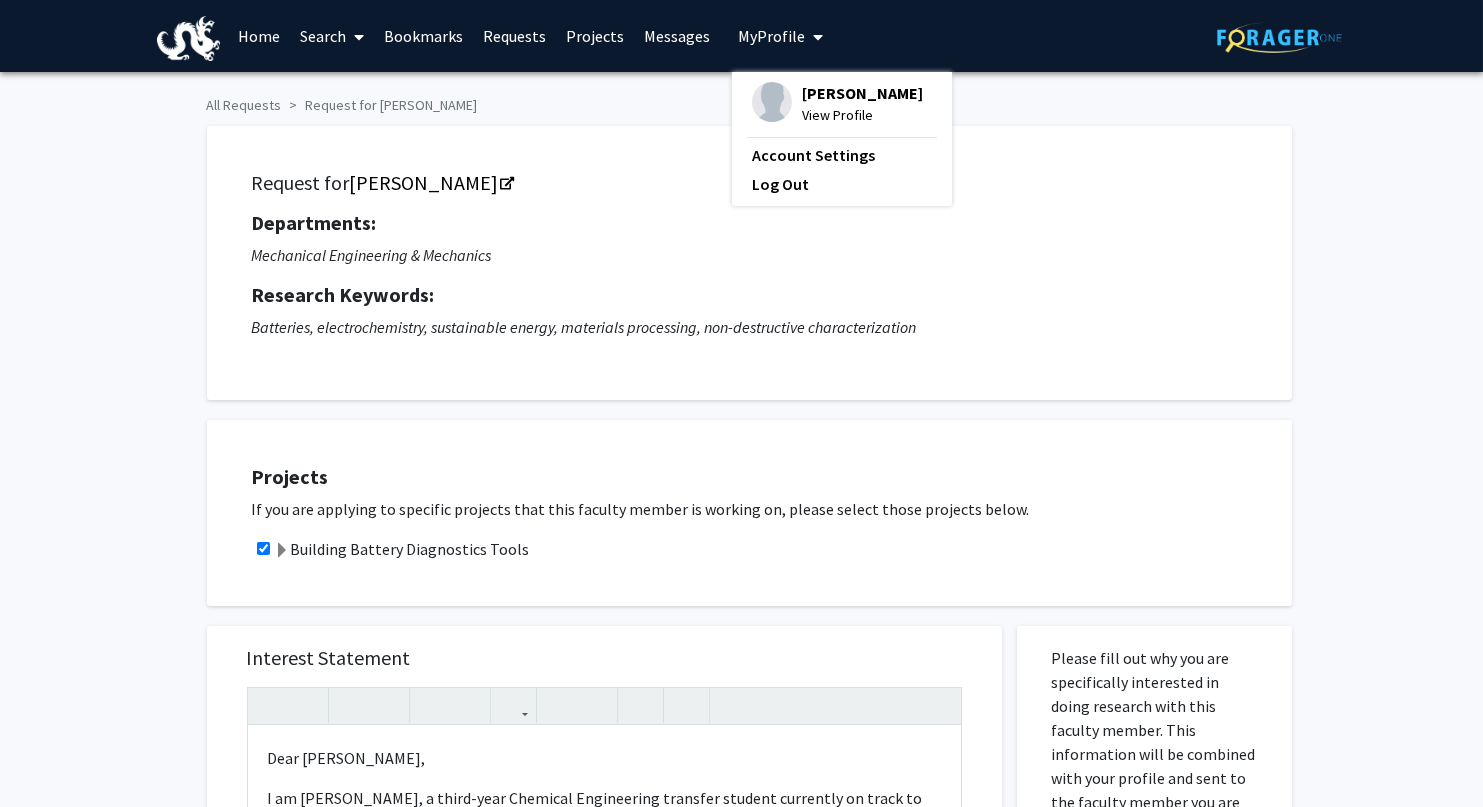 click on "[PERSON_NAME]" at bounding box center [862, 93] 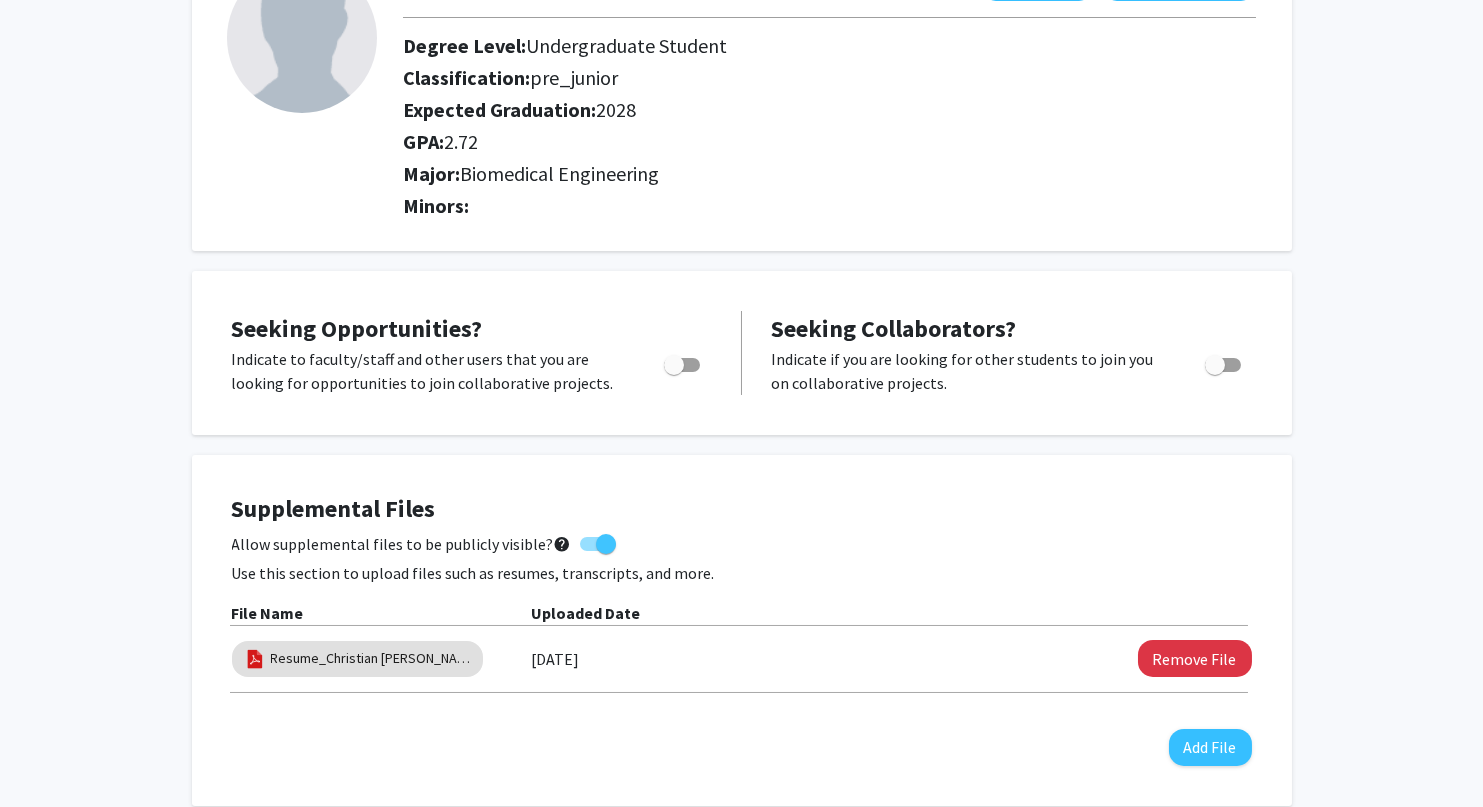 scroll, scrollTop: 0, scrollLeft: 0, axis: both 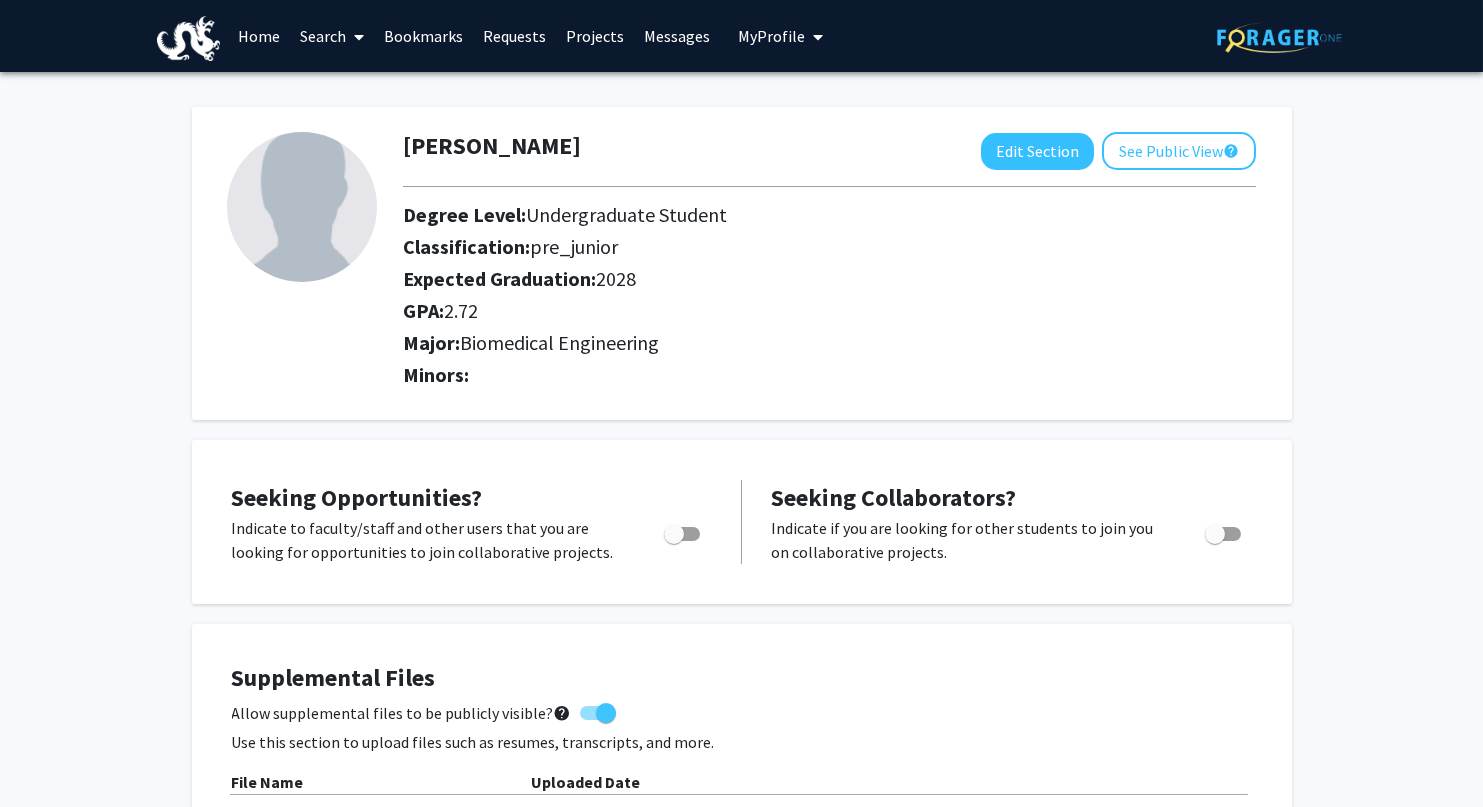 click on "Bookmarks" at bounding box center [423, 36] 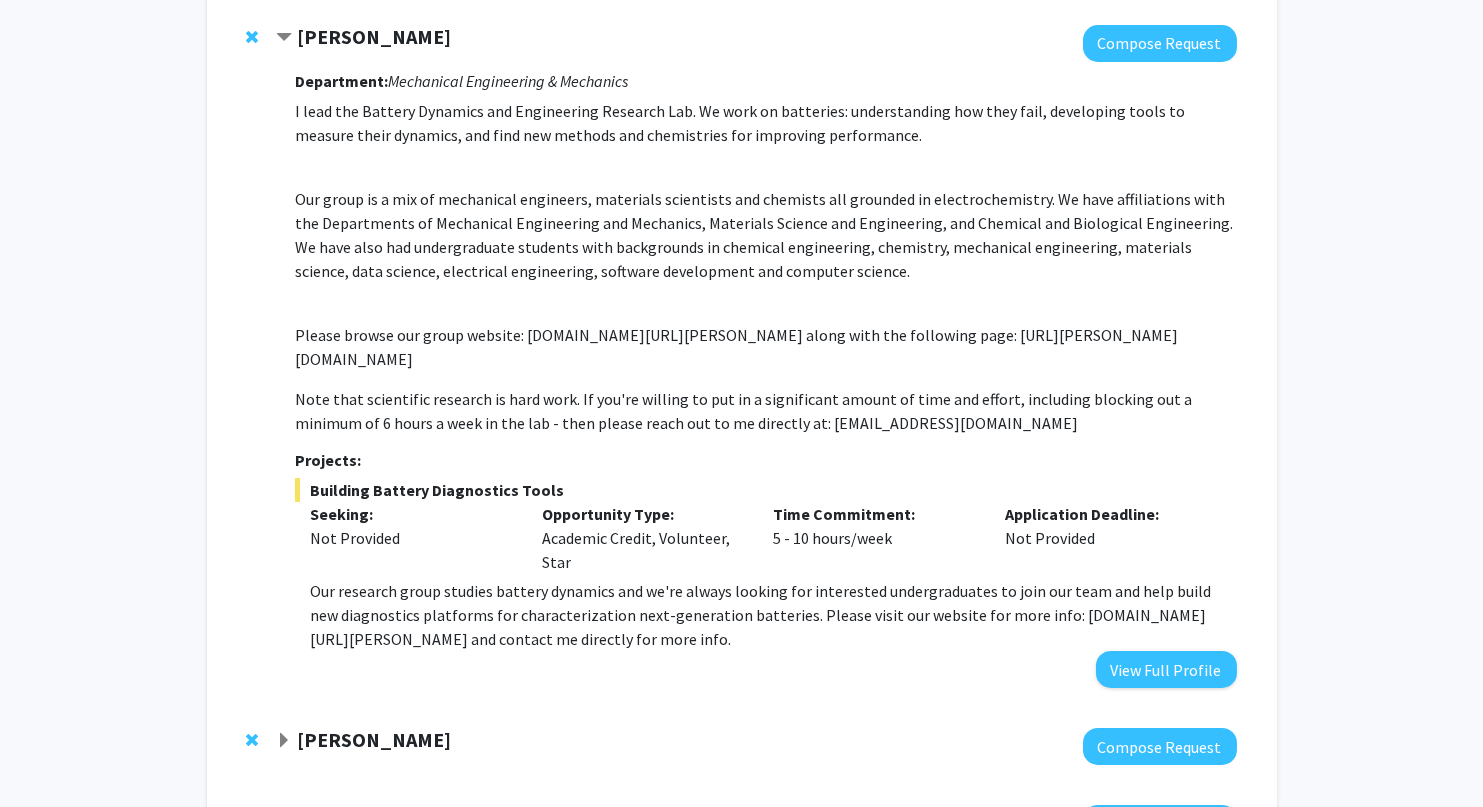 scroll, scrollTop: 225, scrollLeft: 0, axis: vertical 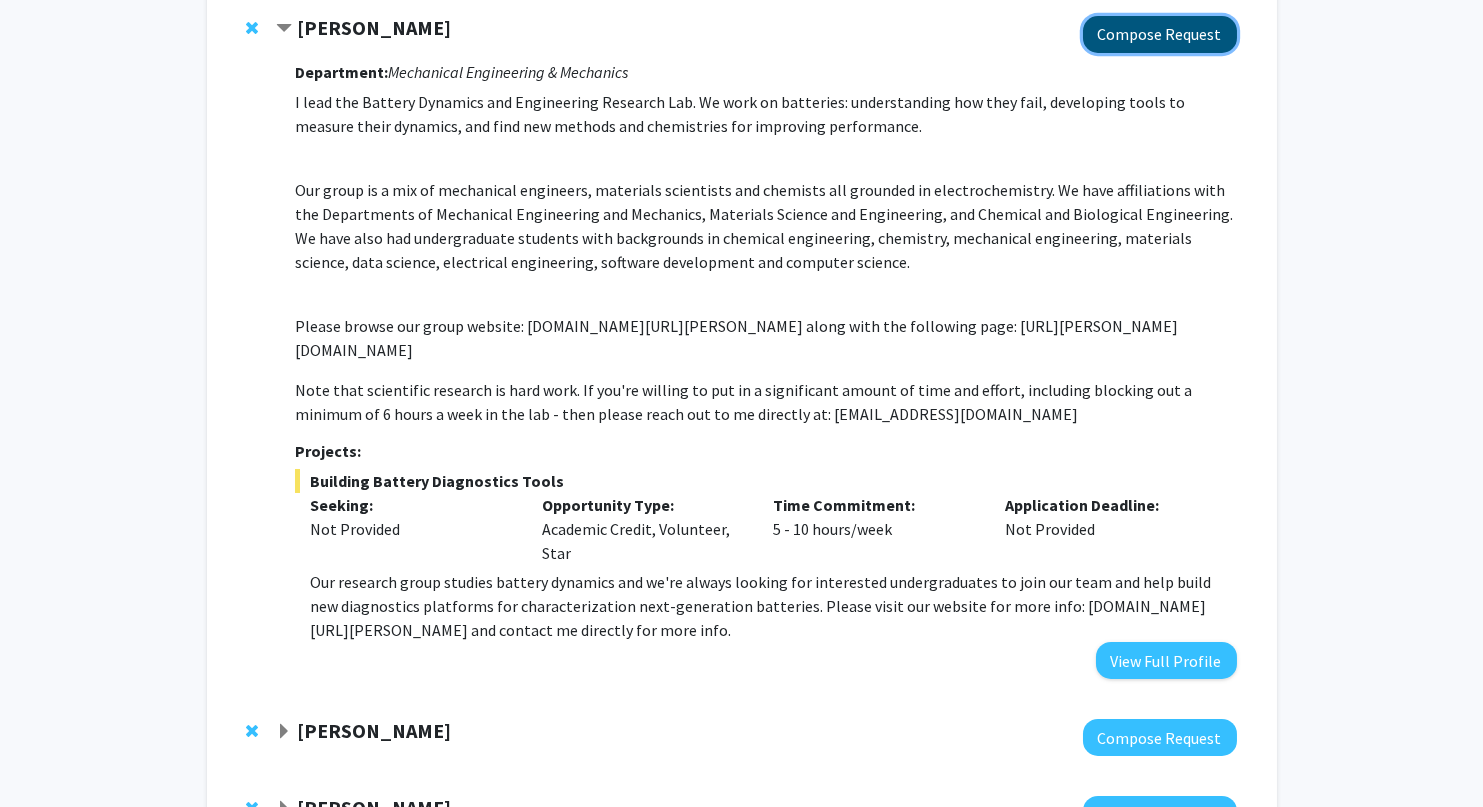 click on "Compose Request" 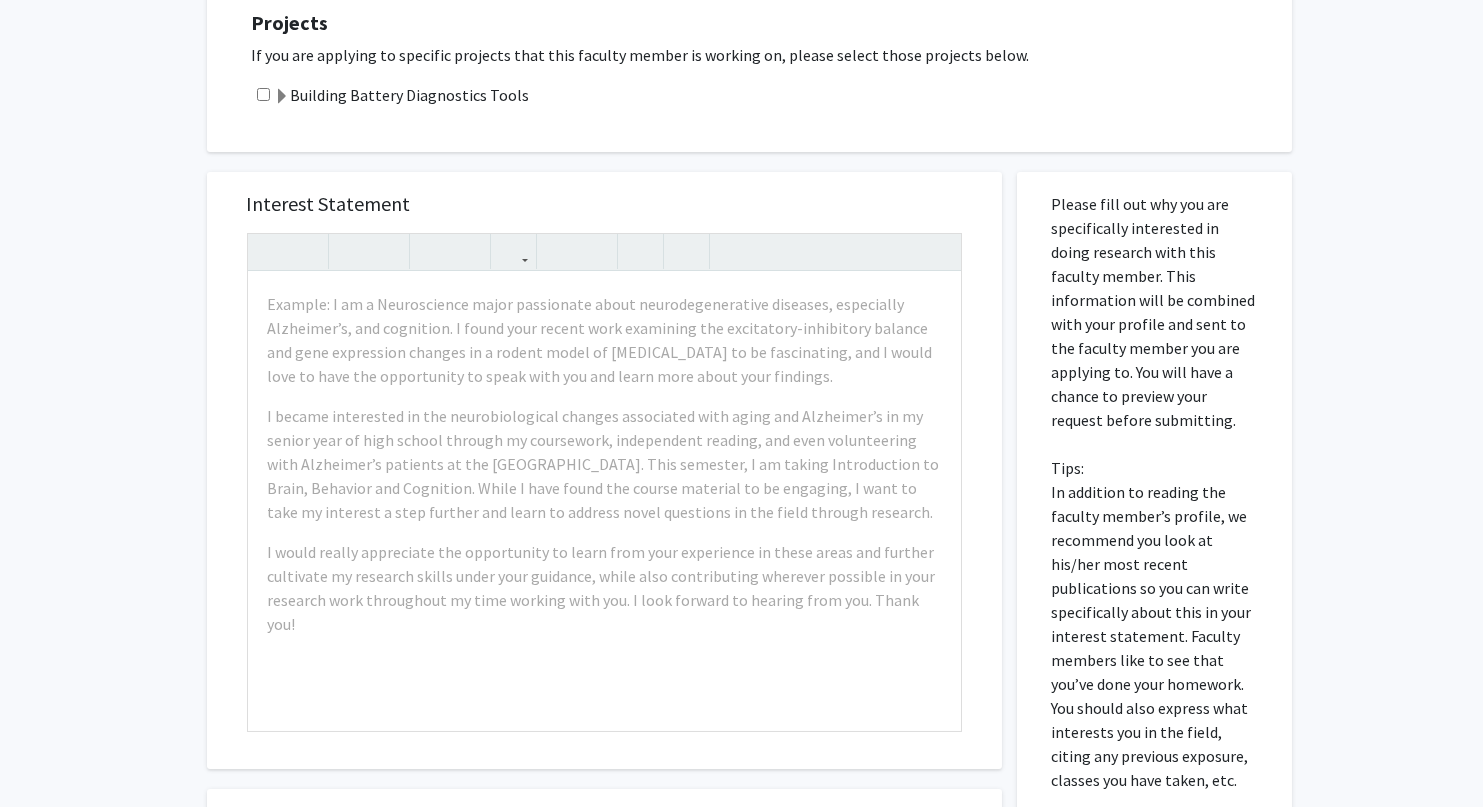 scroll, scrollTop: 456, scrollLeft: 0, axis: vertical 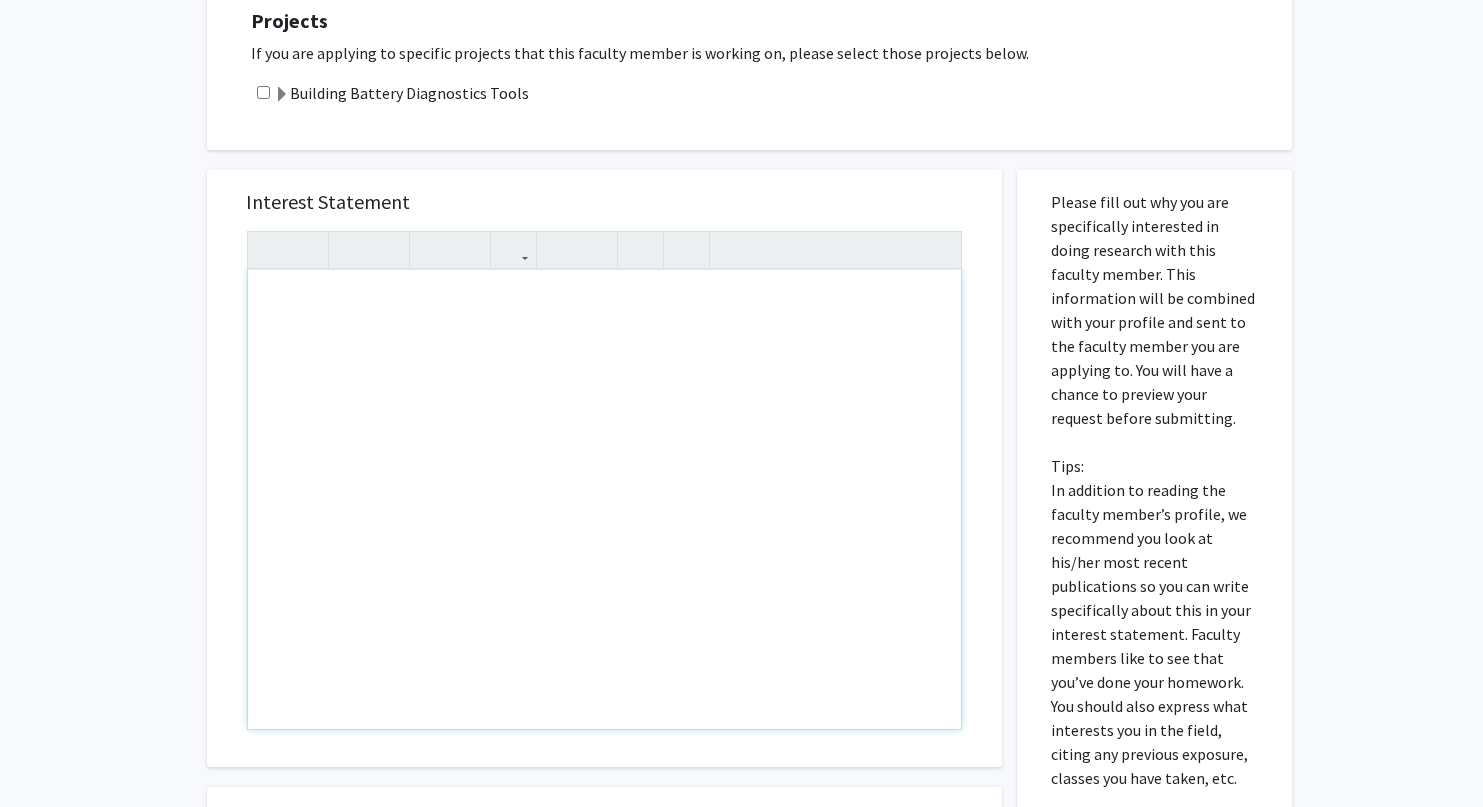 click at bounding box center [604, 499] 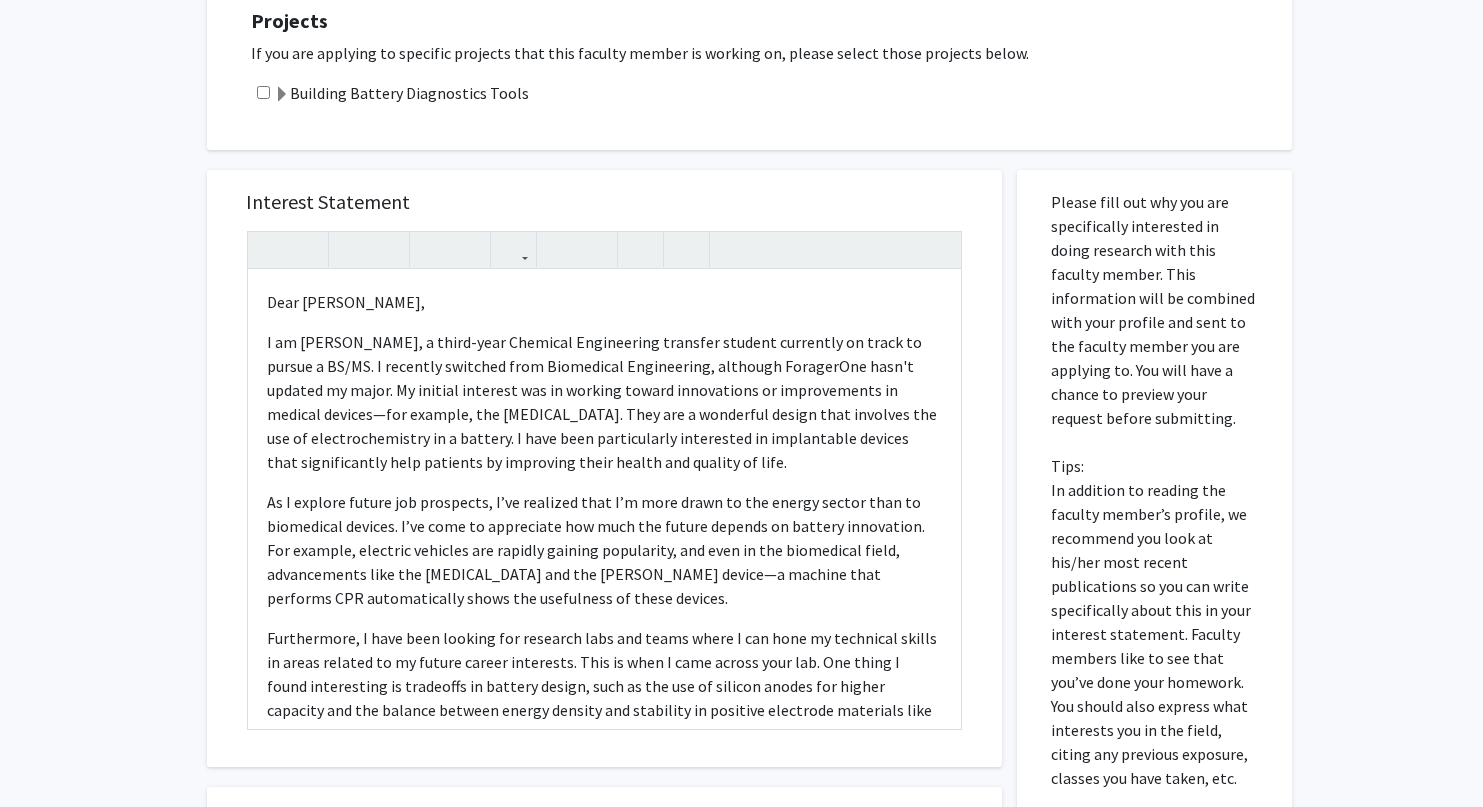 click 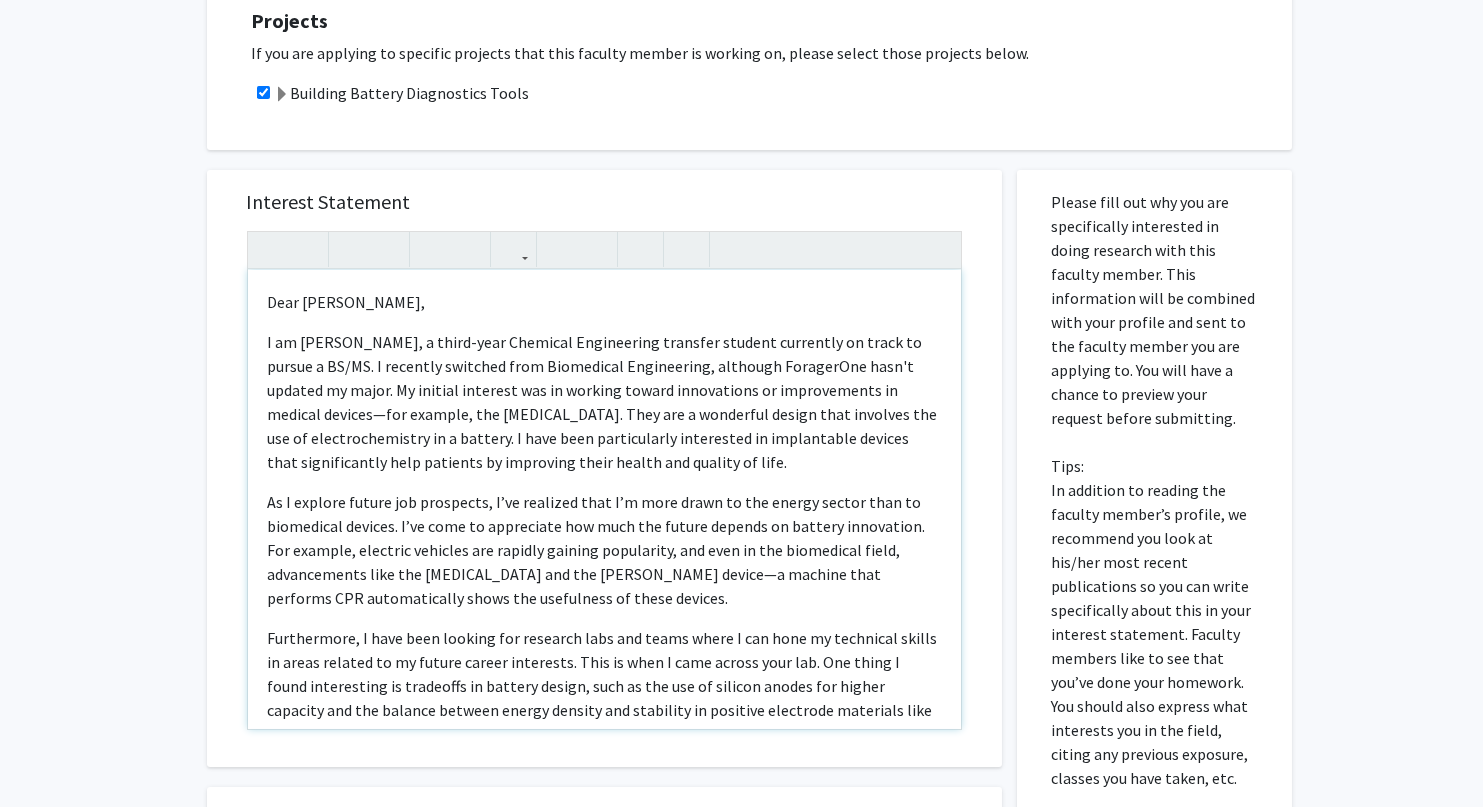 scroll, scrollTop: 276, scrollLeft: 0, axis: vertical 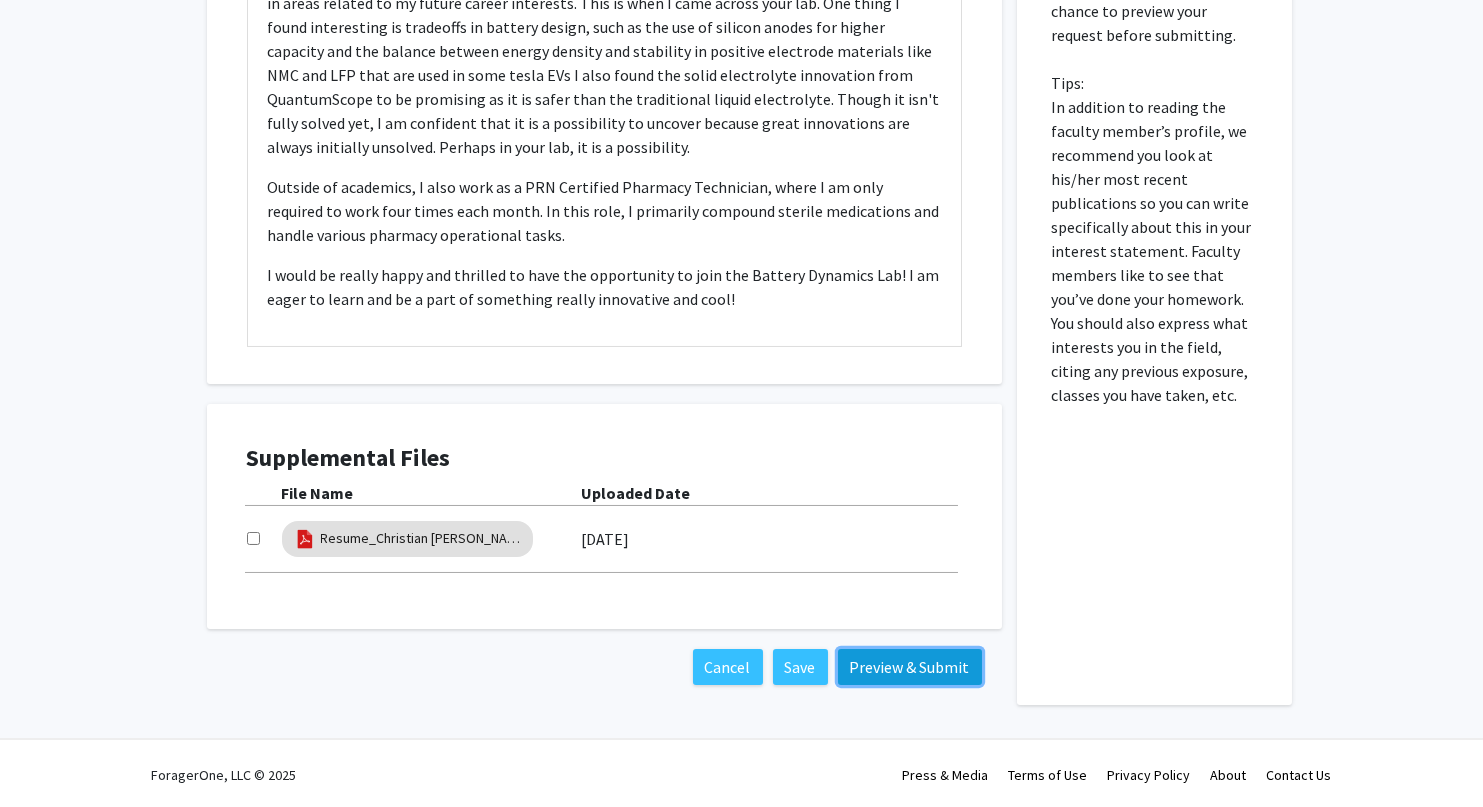 click on "Preview & Submit" at bounding box center (910, 667) 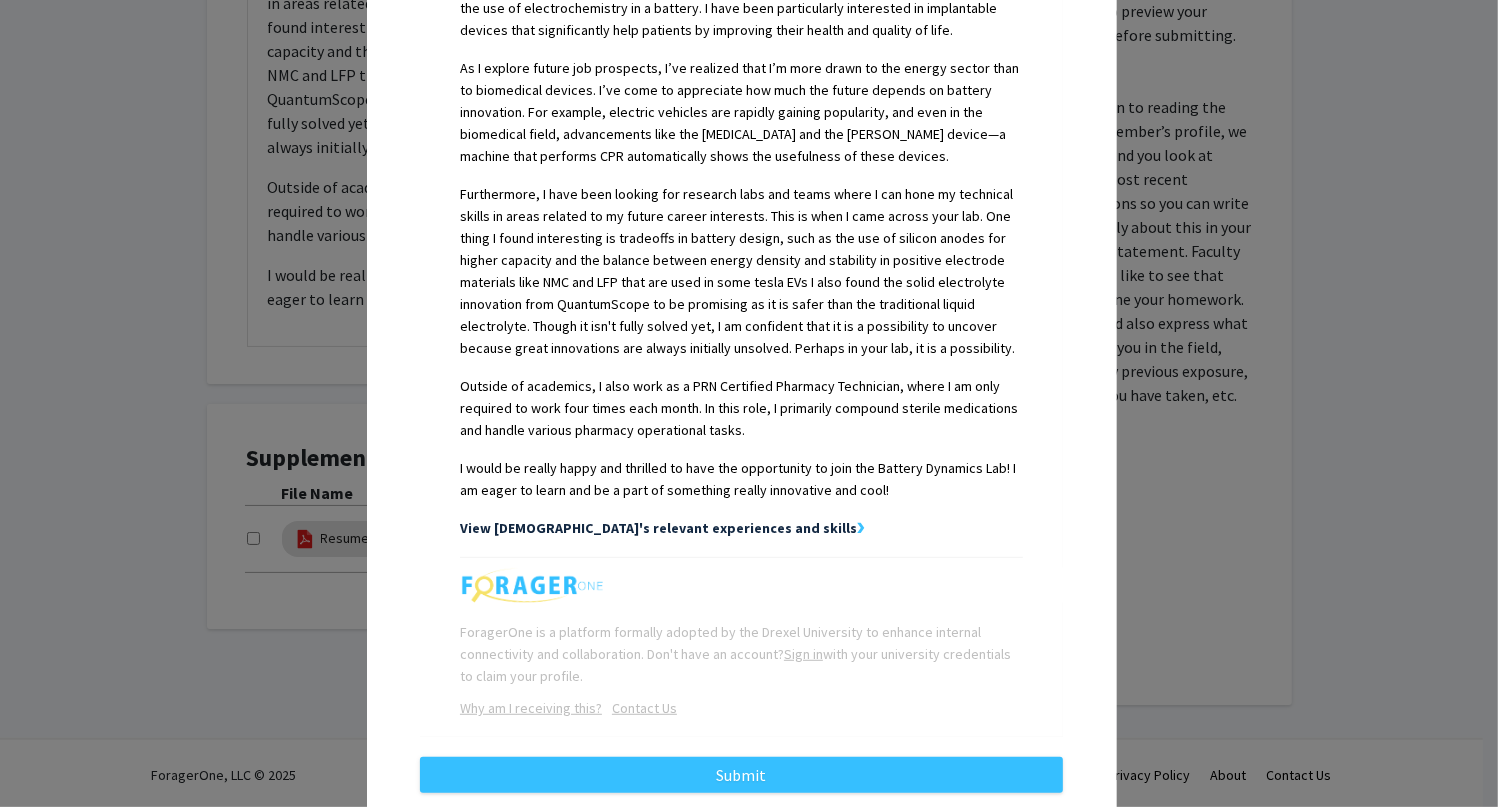 scroll, scrollTop: 729, scrollLeft: 0, axis: vertical 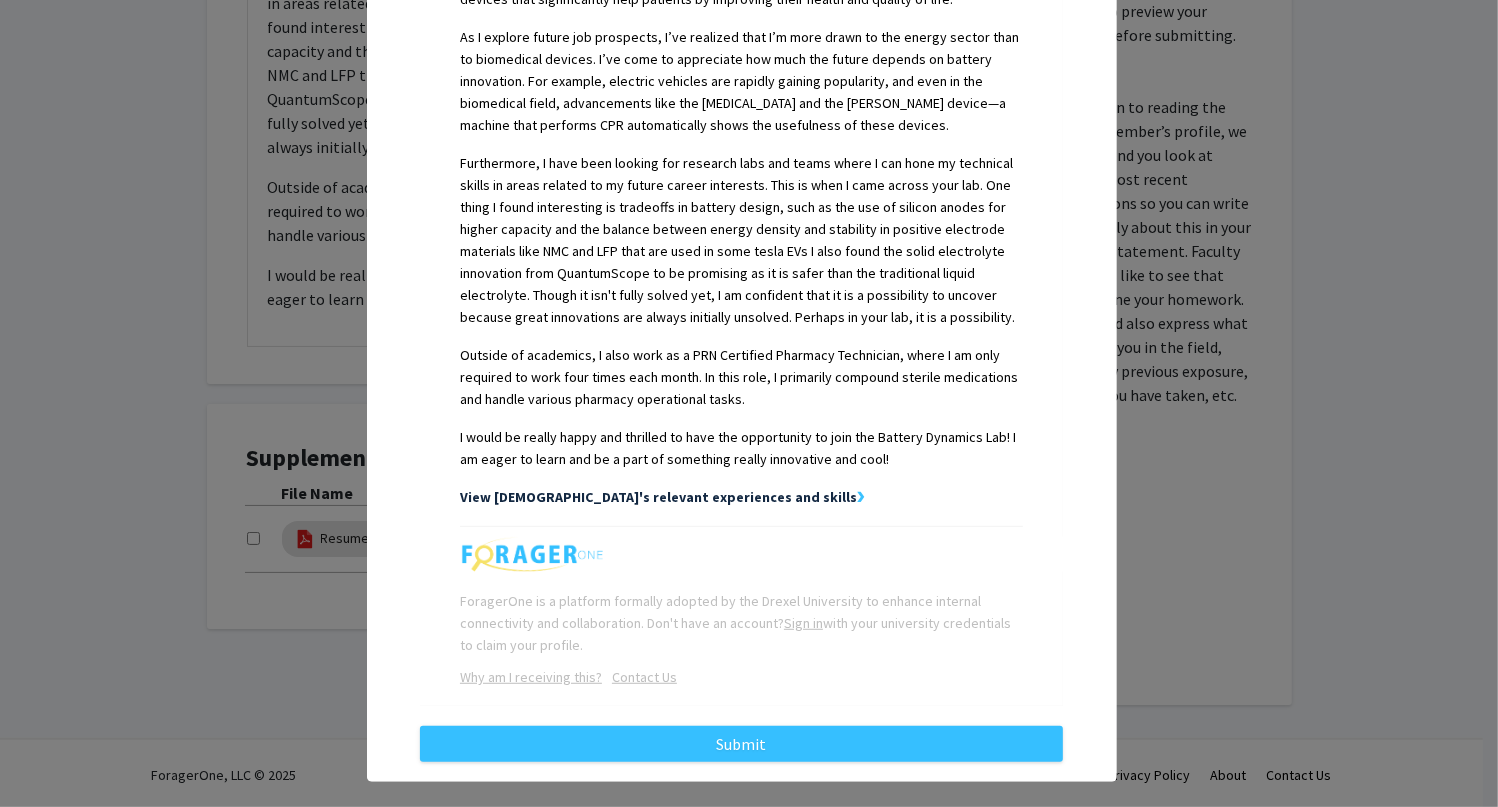 click on "❯" at bounding box center (860, 497) 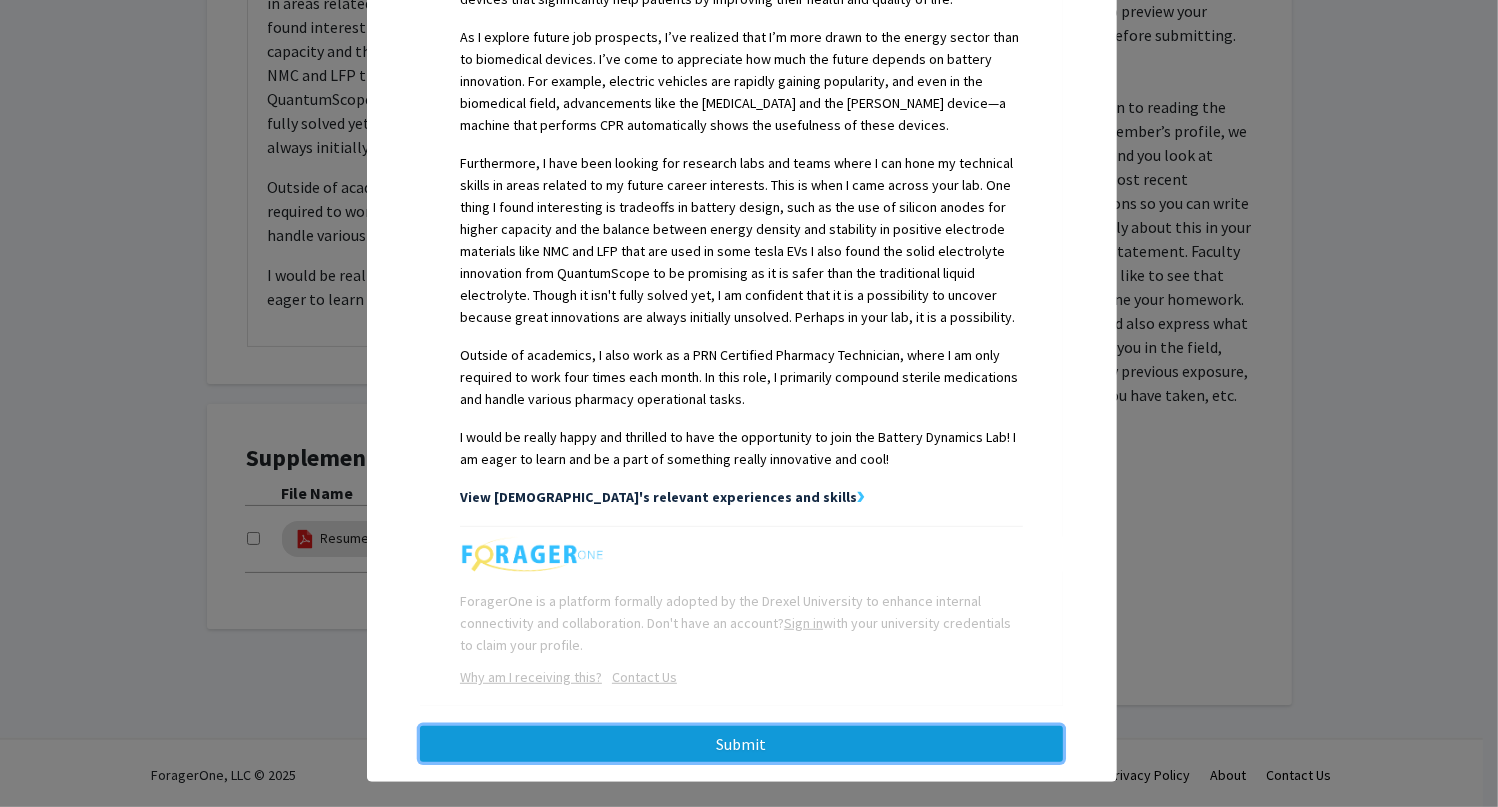 click on "Submit" at bounding box center (741, 744) 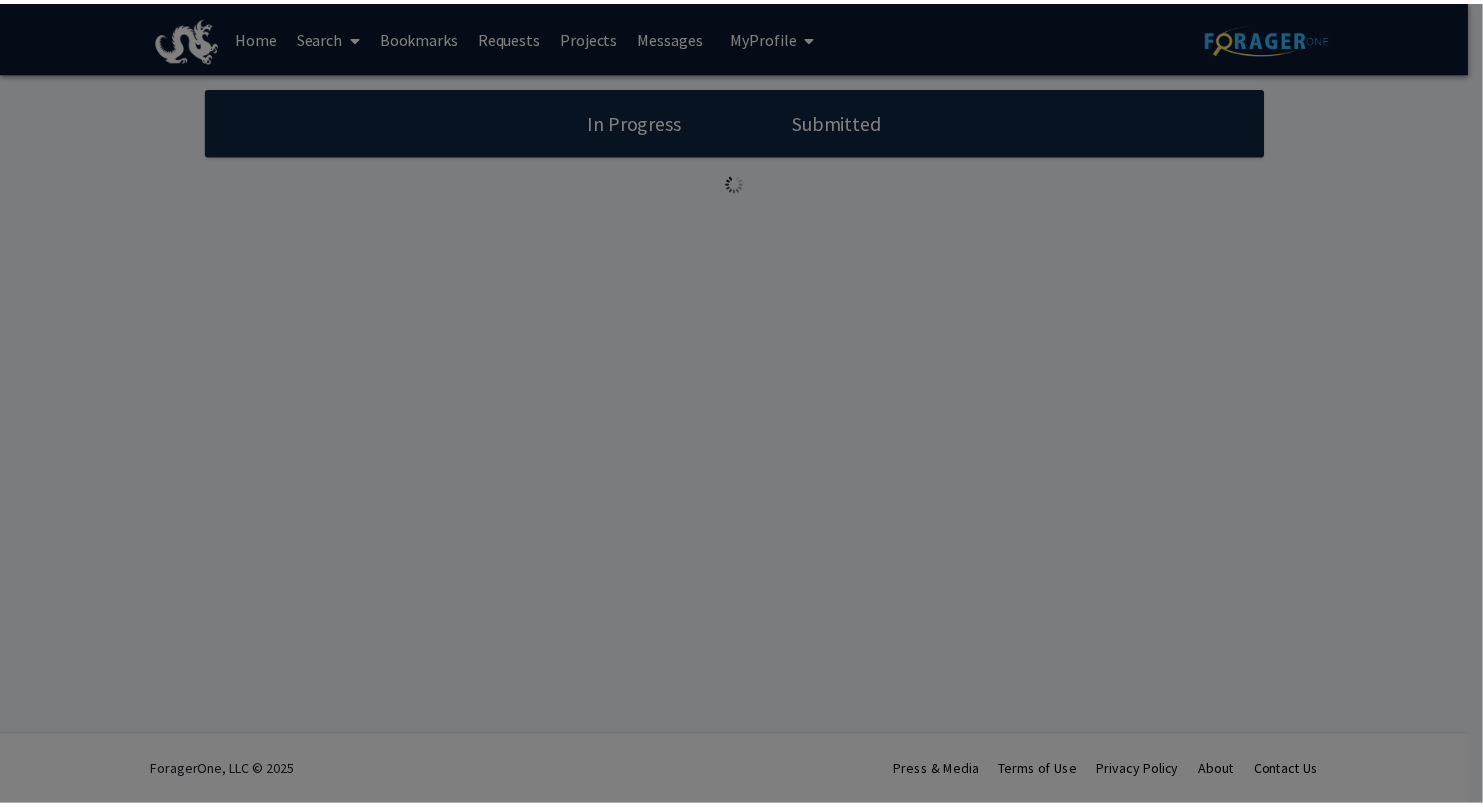 scroll, scrollTop: 0, scrollLeft: 0, axis: both 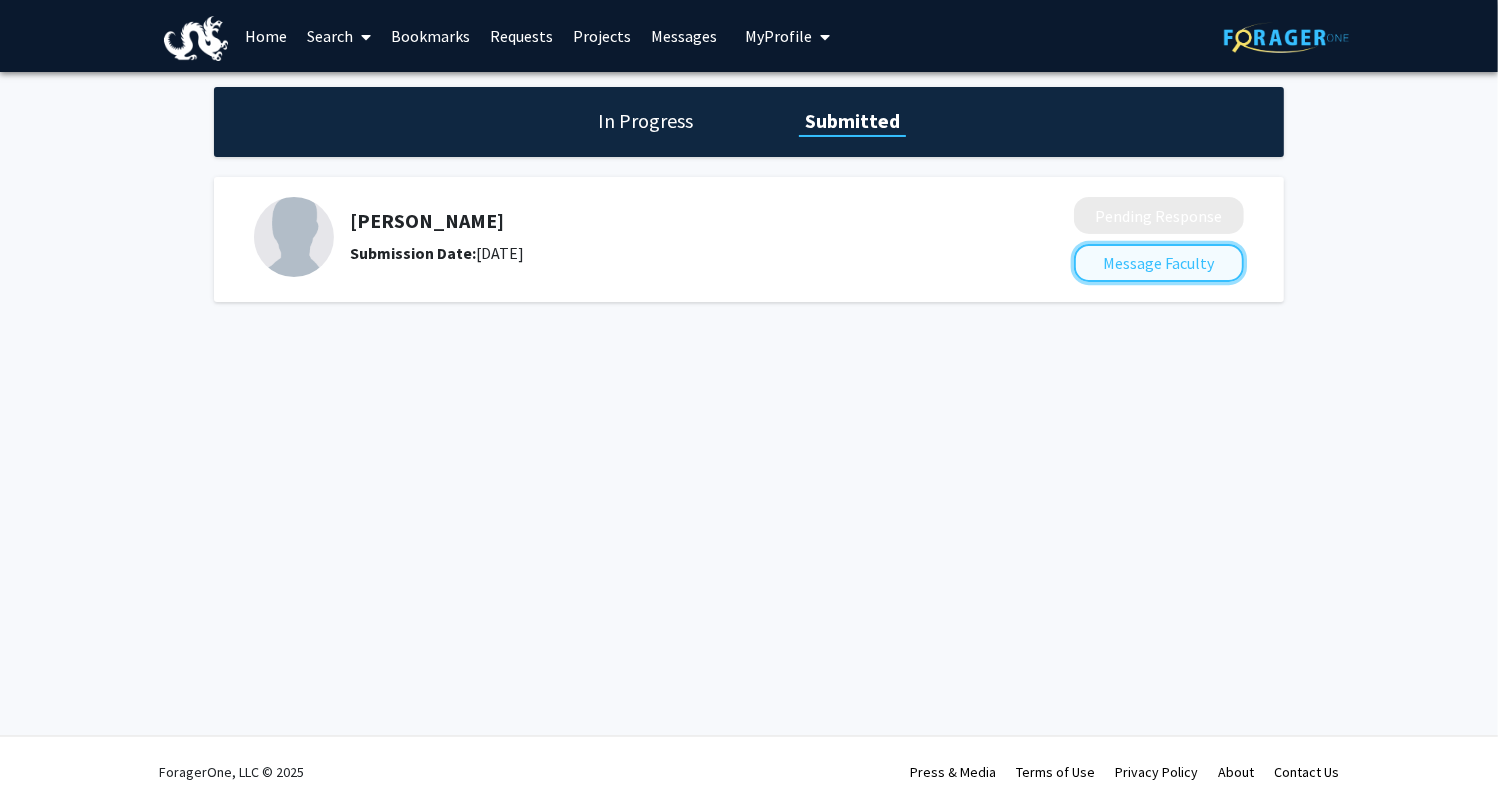 click on "Message Faculty" 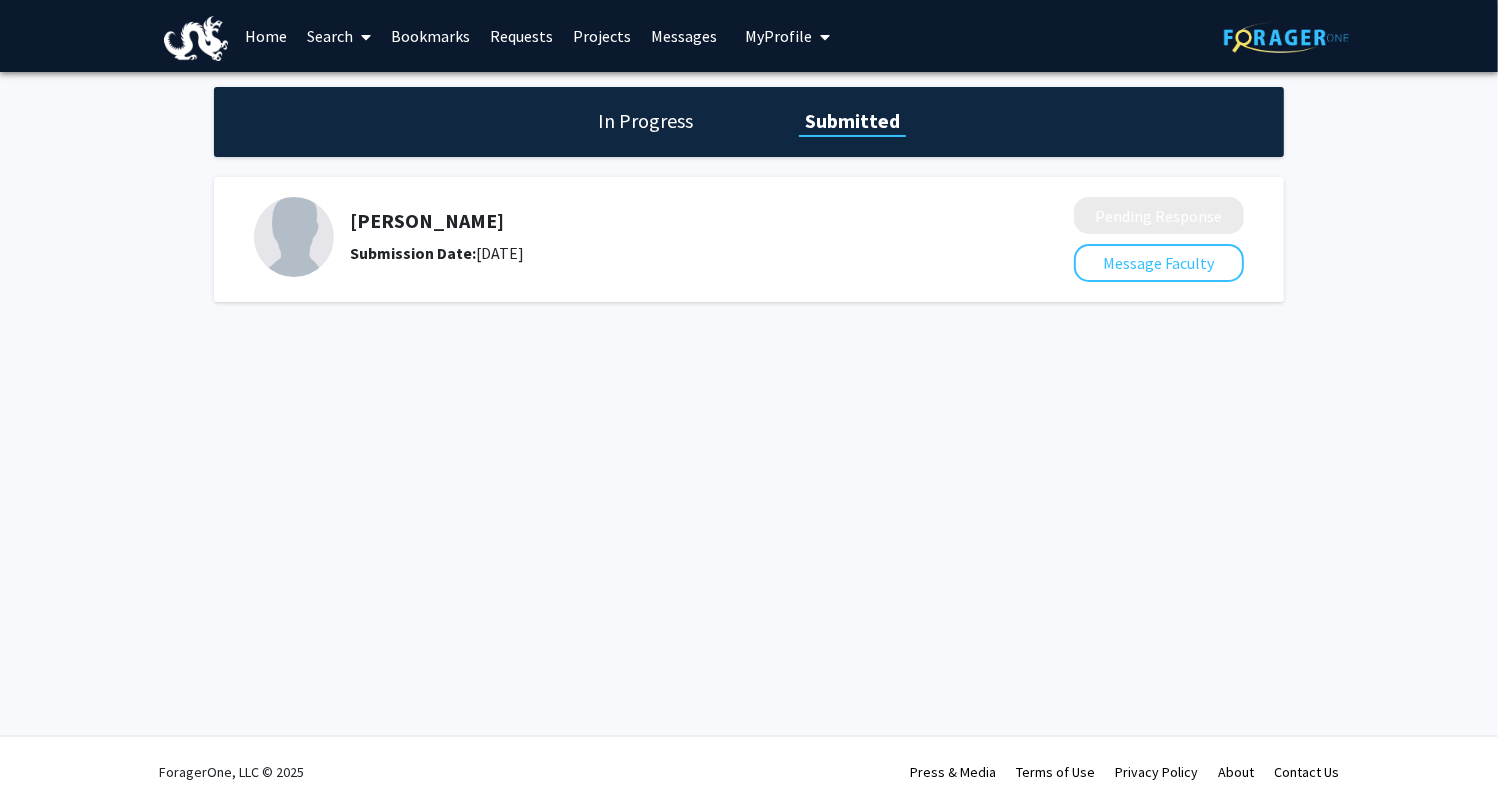click on "In Progress" 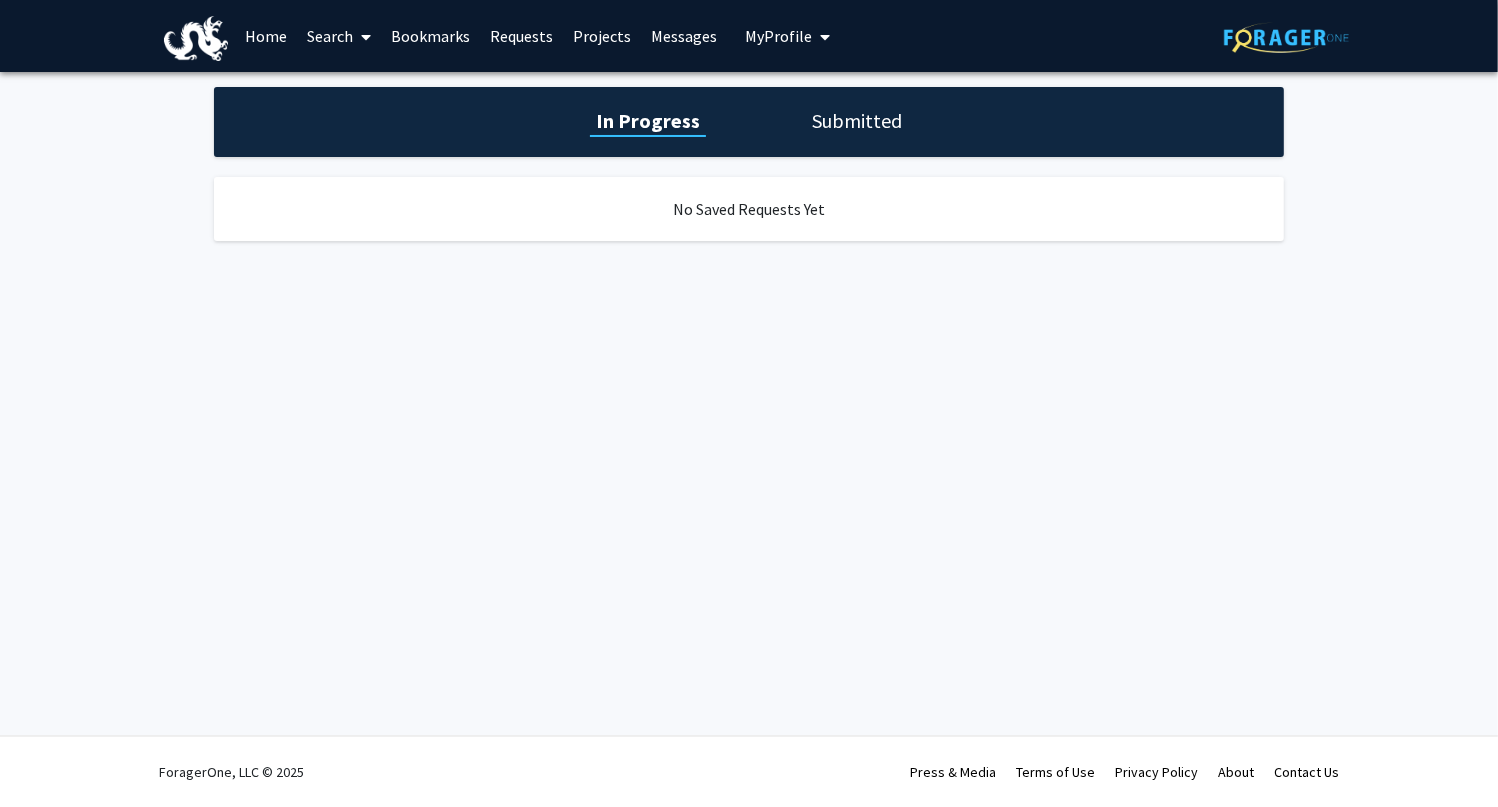 click on "Submitted" 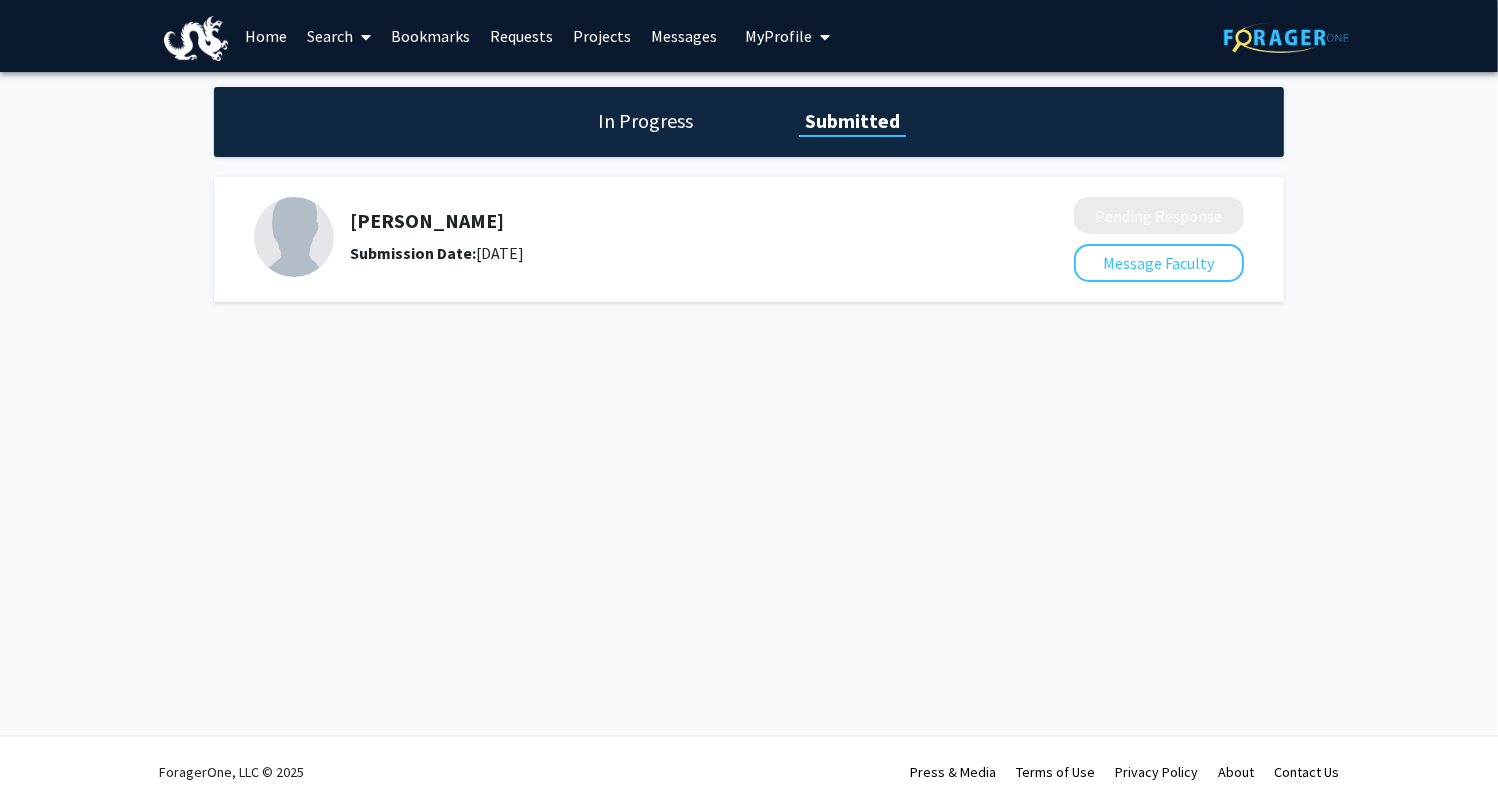 click on "[PERSON_NAME]" 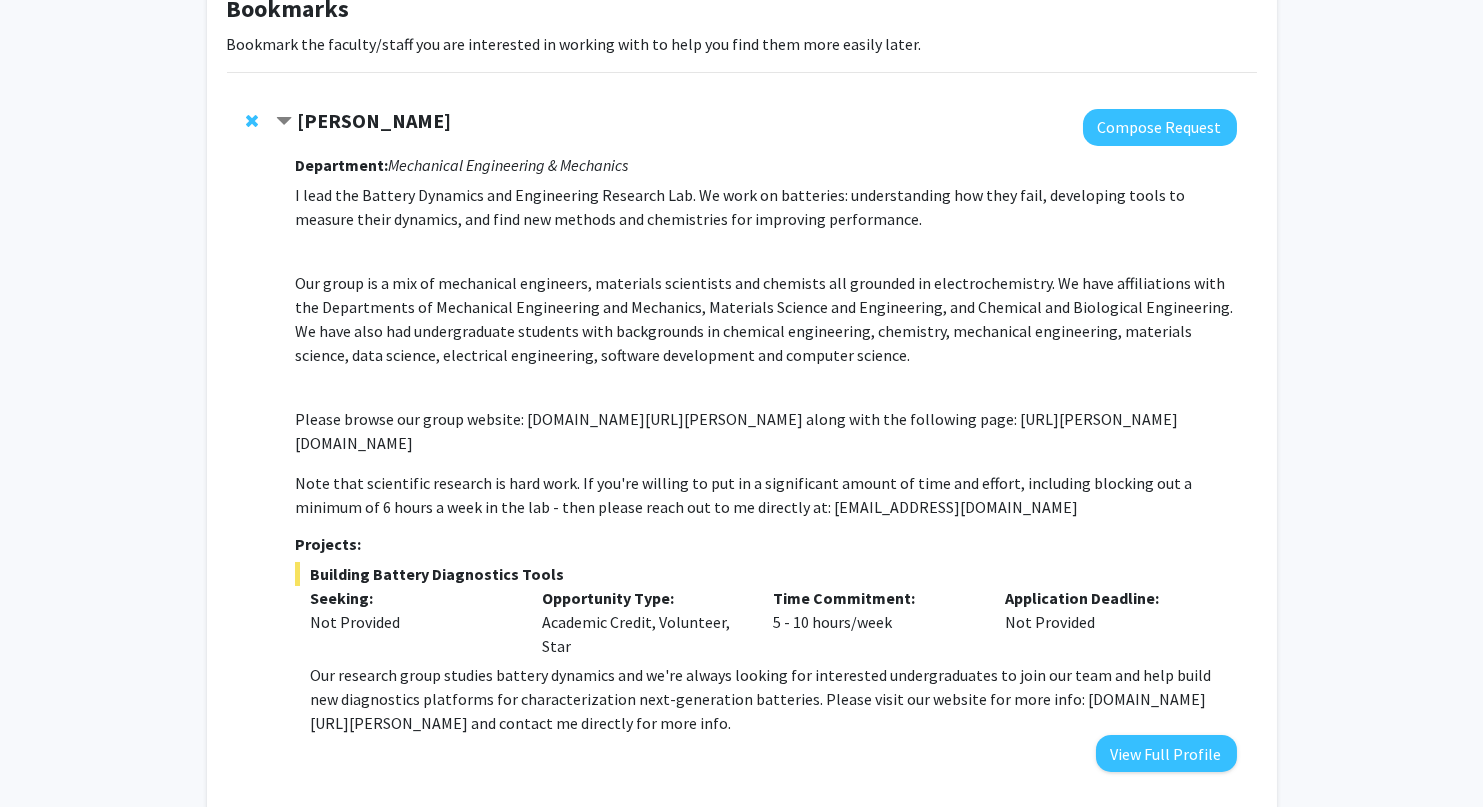 scroll, scrollTop: 0, scrollLeft: 0, axis: both 